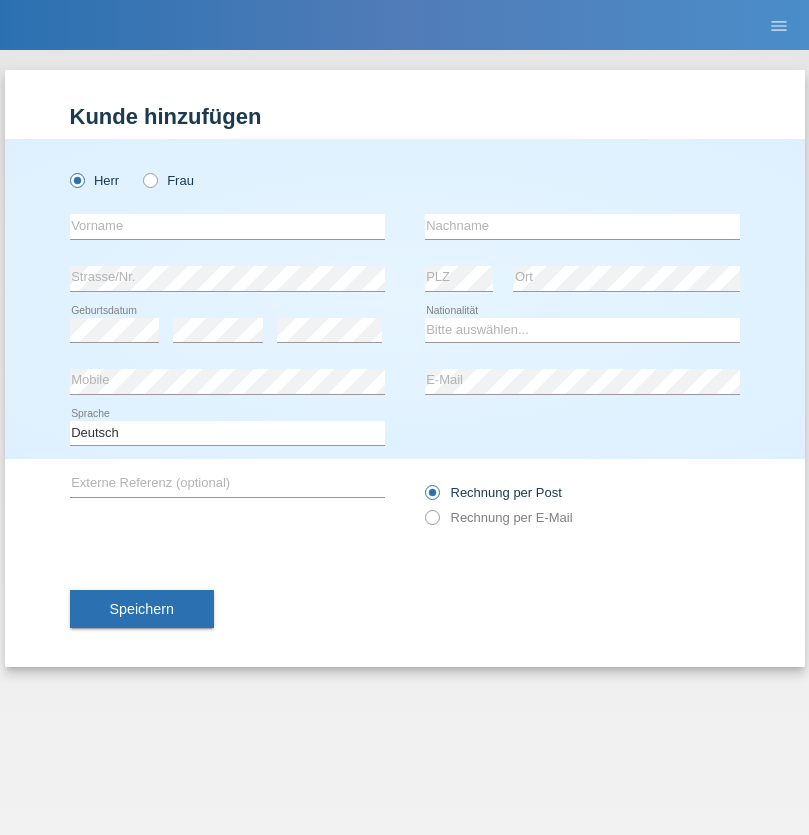 scroll, scrollTop: 0, scrollLeft: 0, axis: both 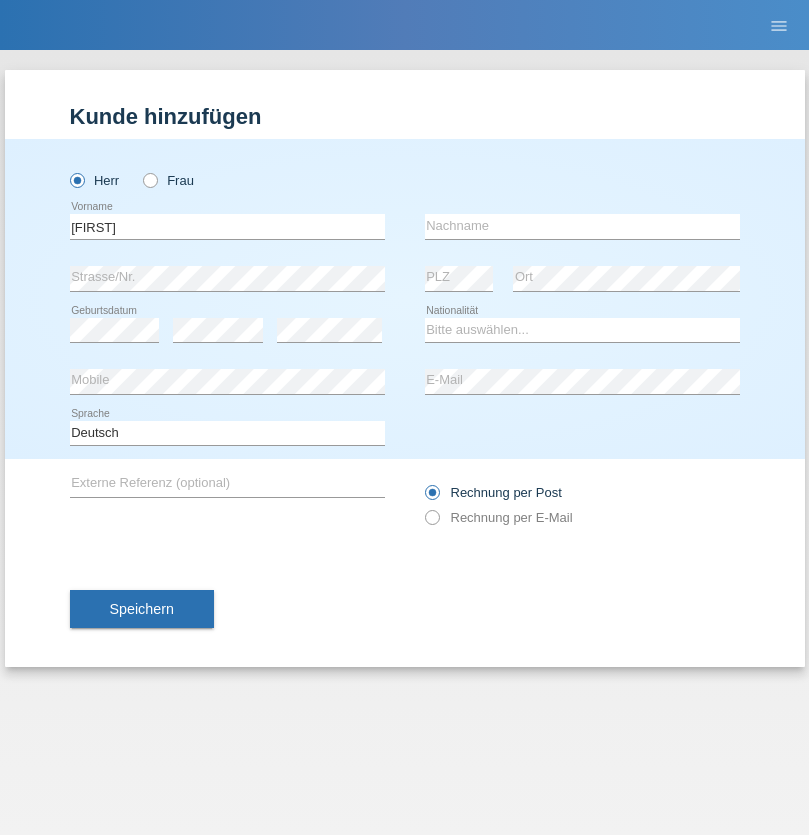 type on "[FIRST]" 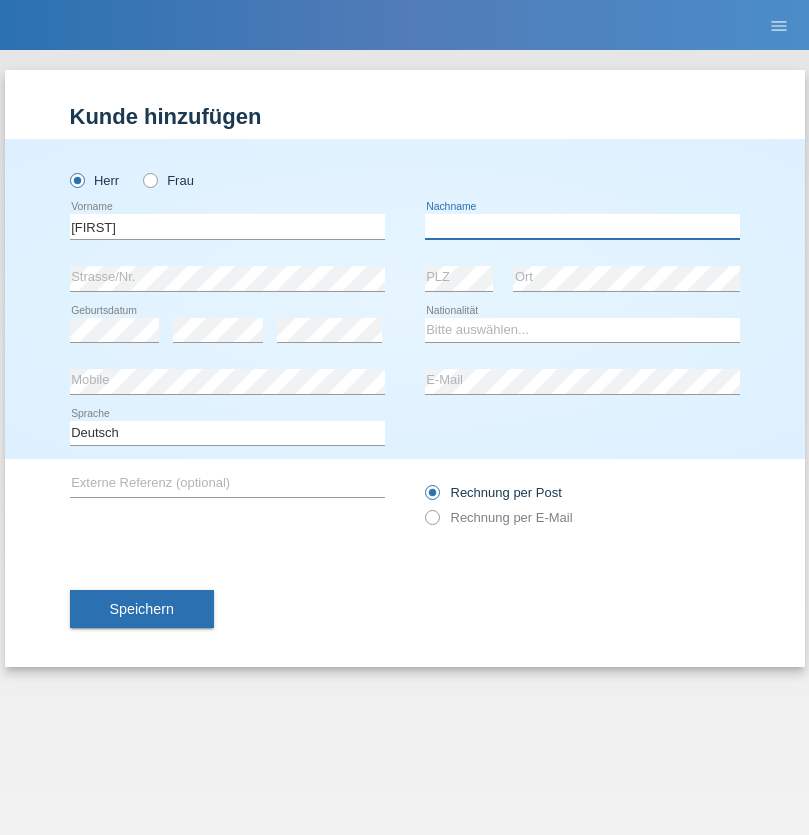 click at bounding box center [582, 226] 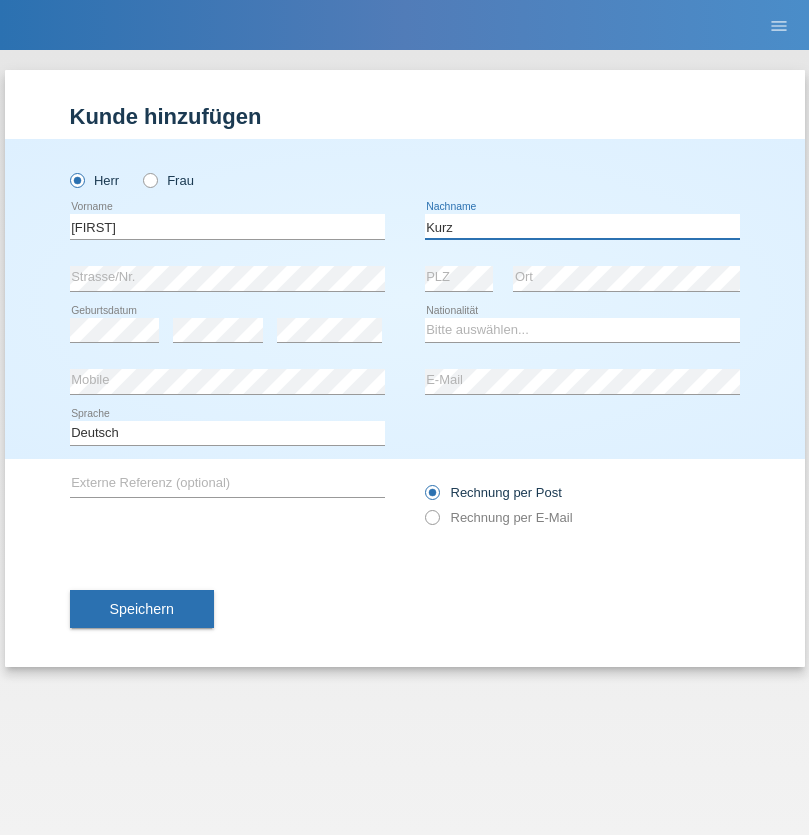 type on "Kurz" 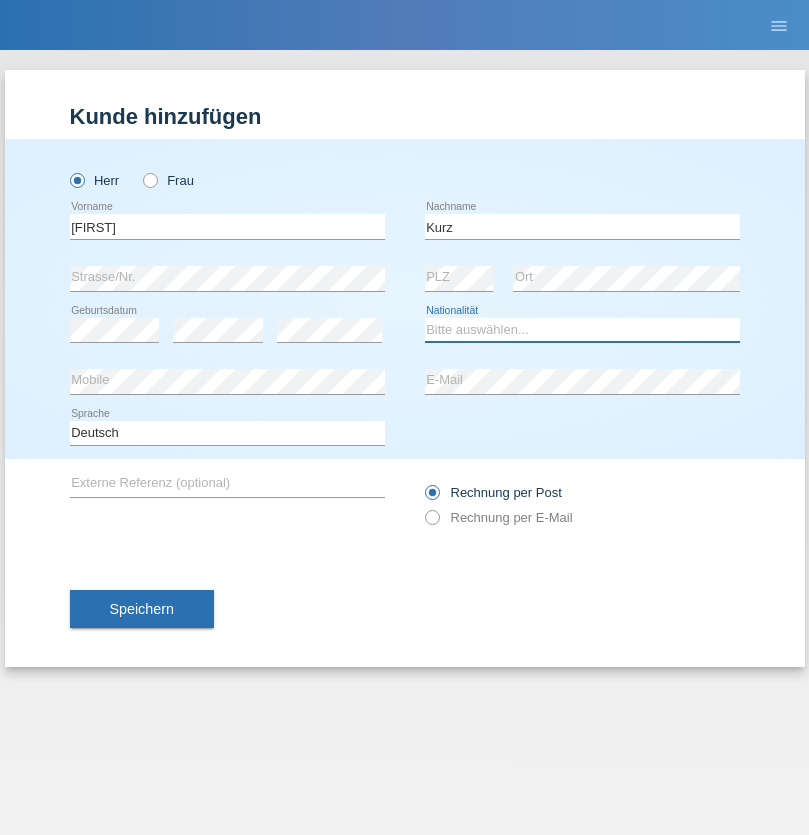 select on "CH" 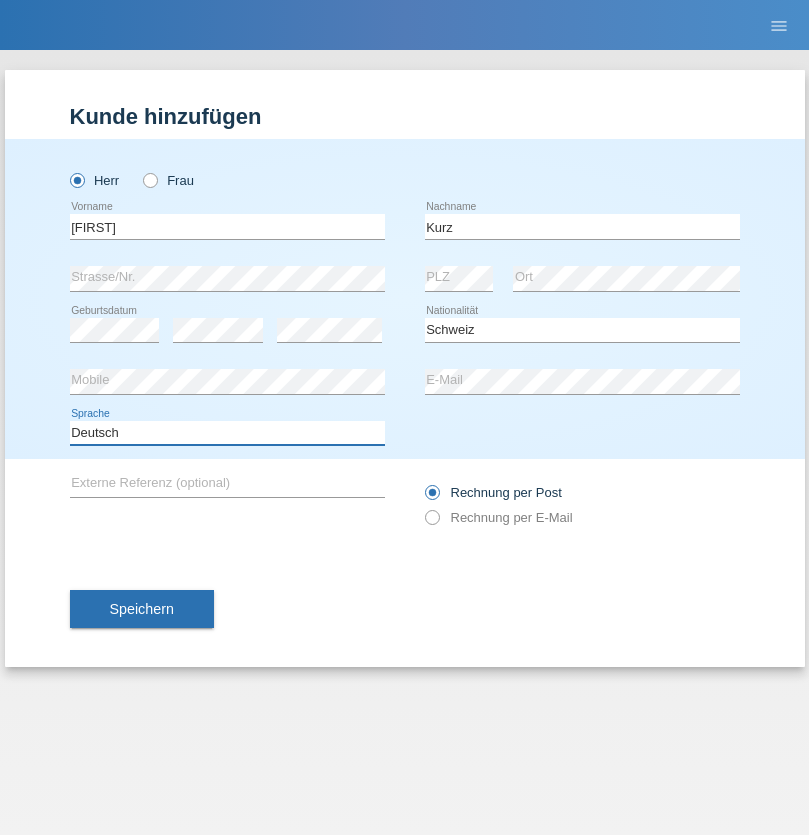select on "en" 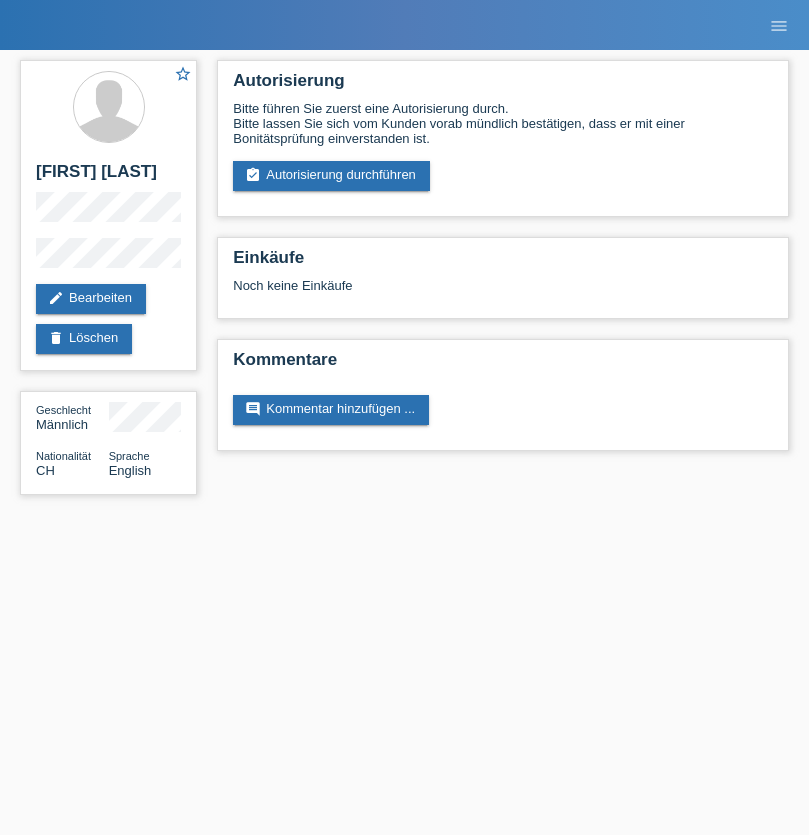scroll, scrollTop: 0, scrollLeft: 0, axis: both 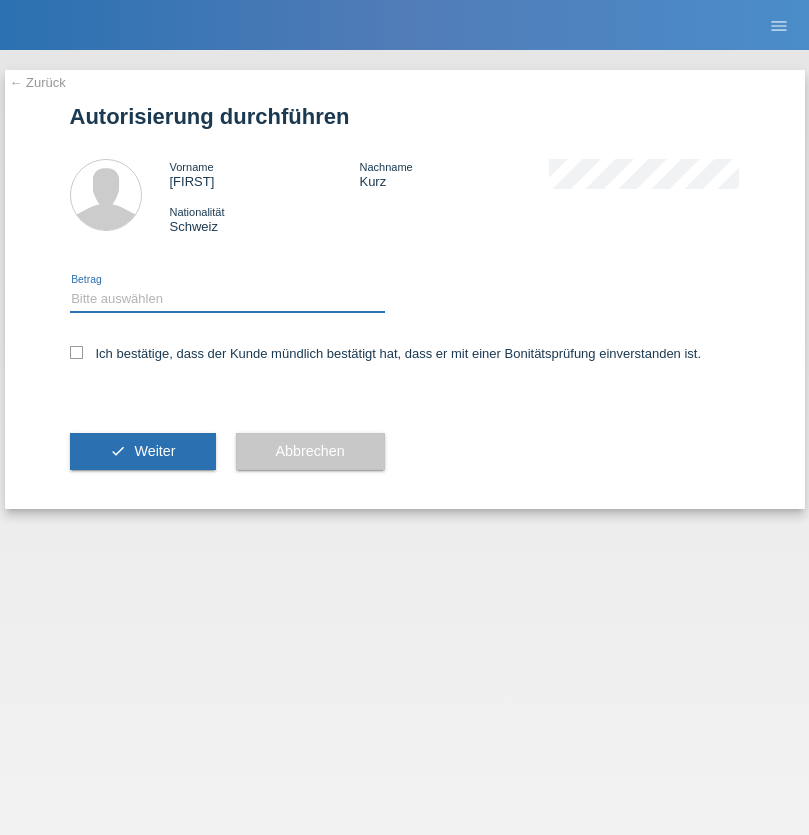 select on "1" 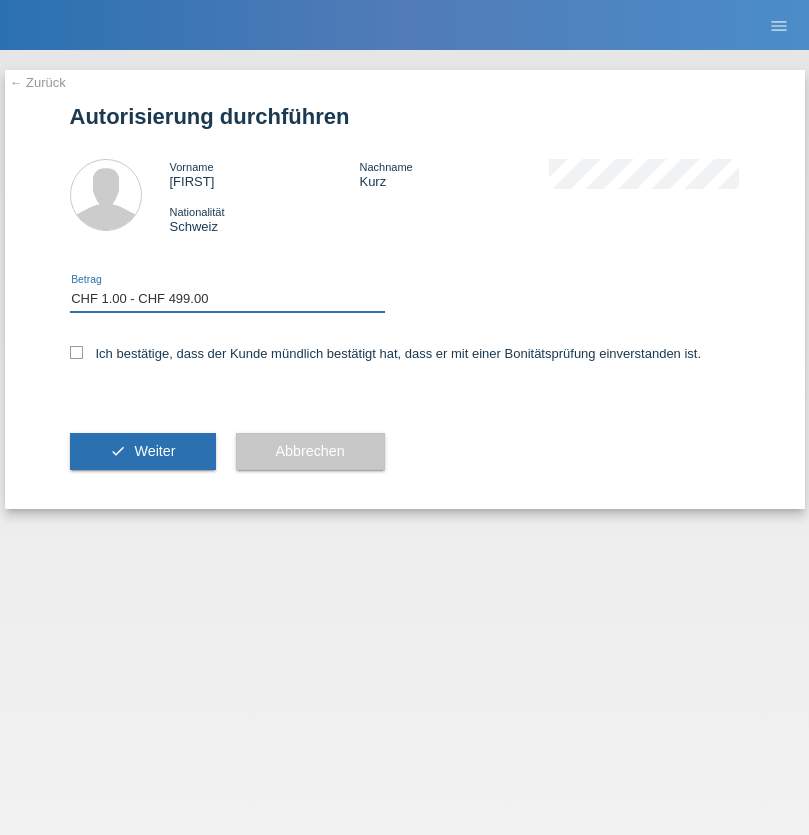 checkbox on "true" 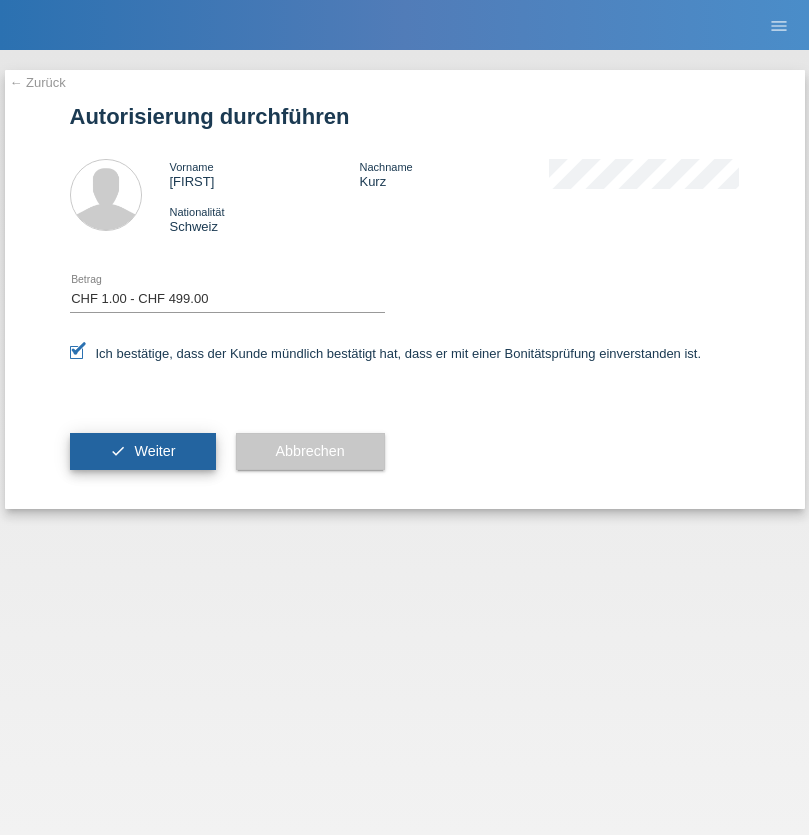 click on "Weiter" at bounding box center (154, 451) 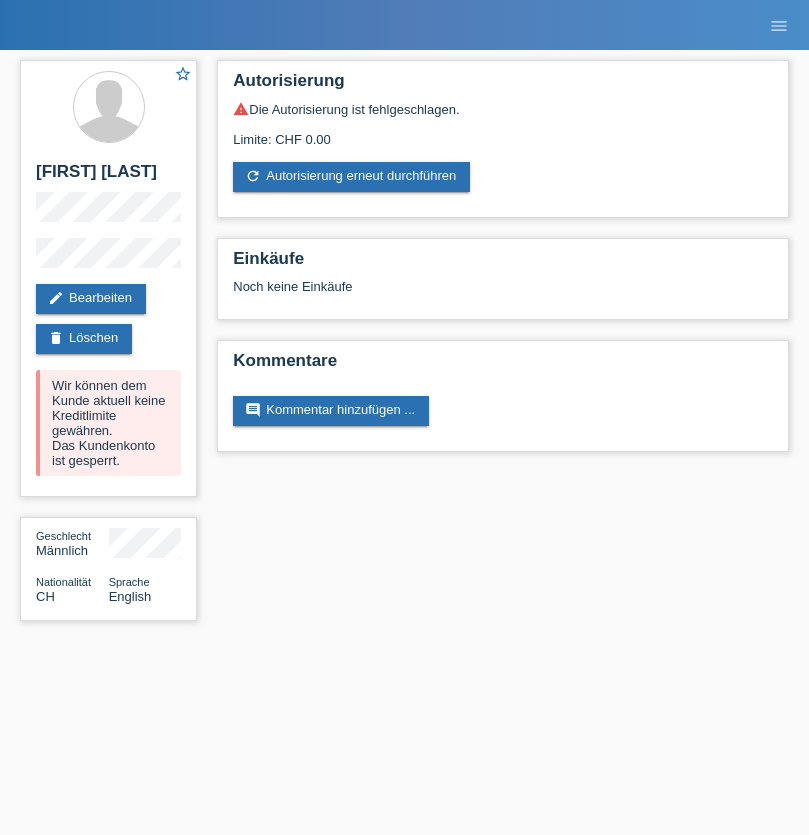scroll, scrollTop: 0, scrollLeft: 0, axis: both 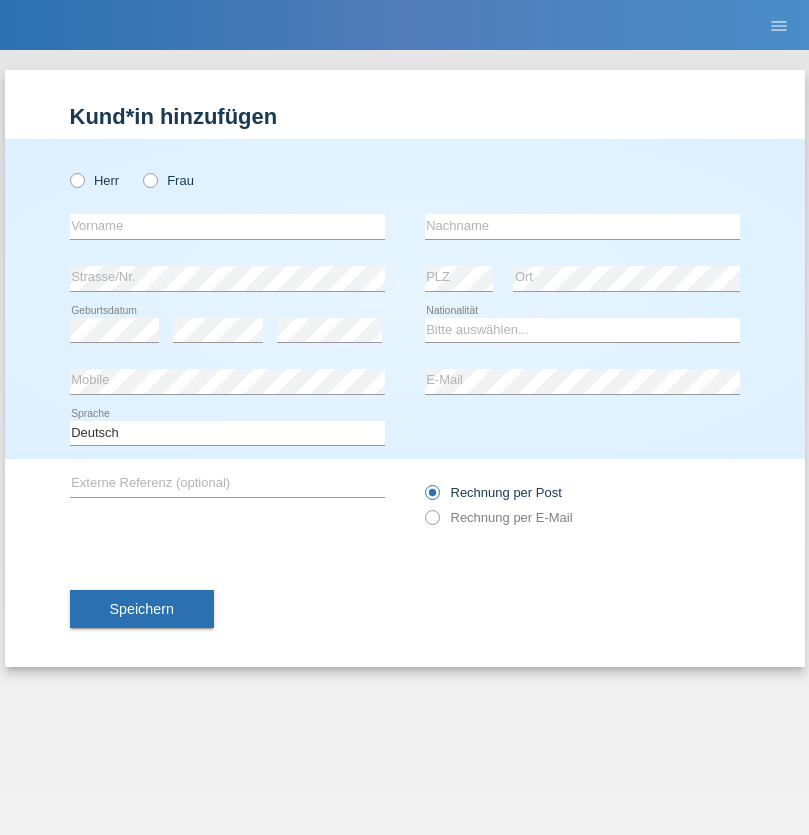 radio on "true" 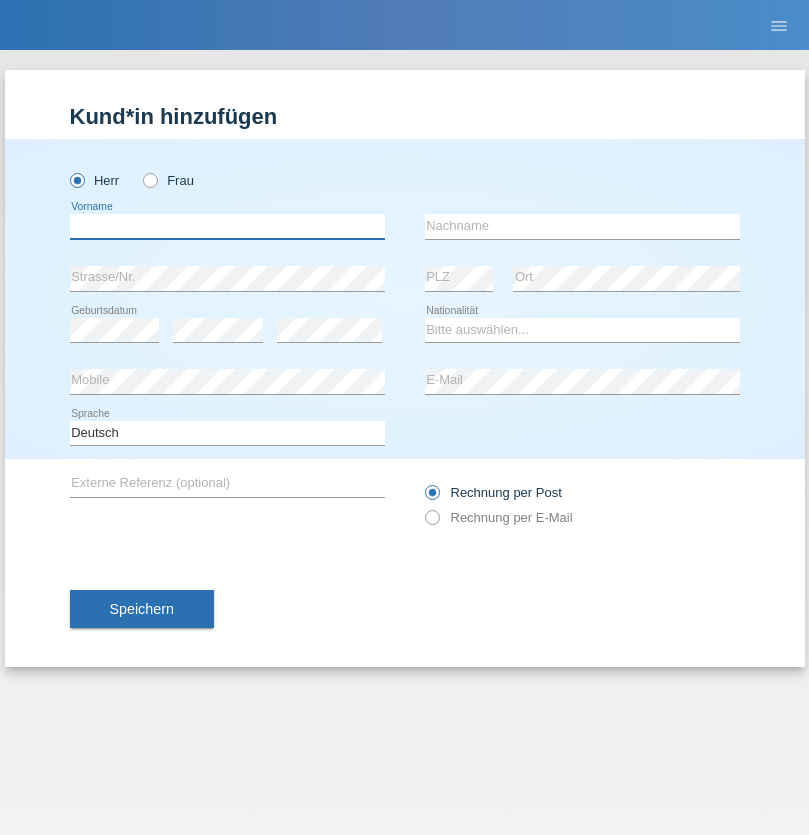 click at bounding box center (227, 226) 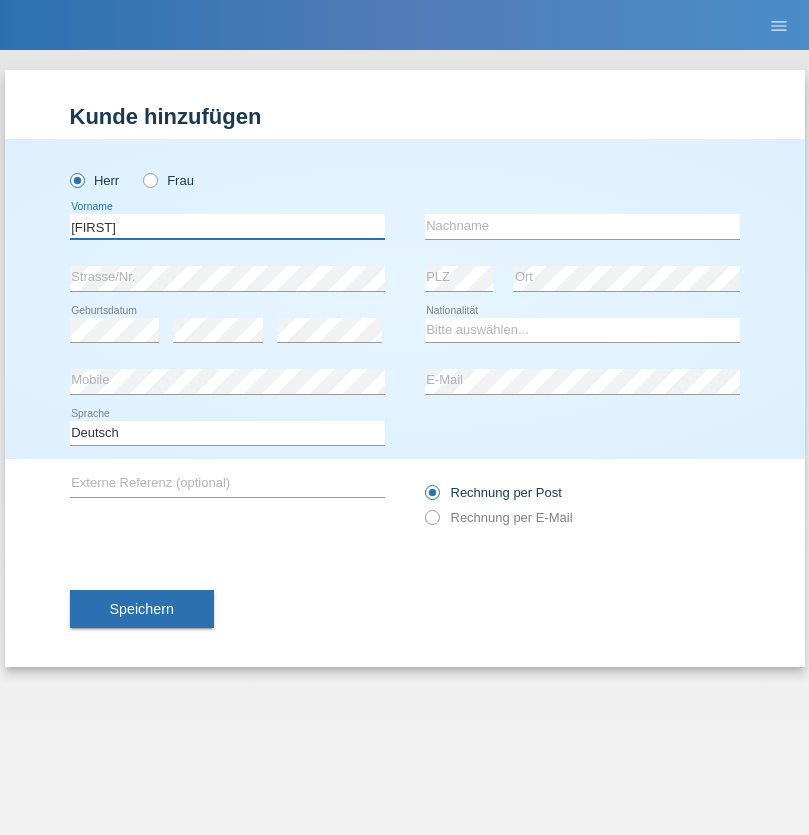 type on "Thomas" 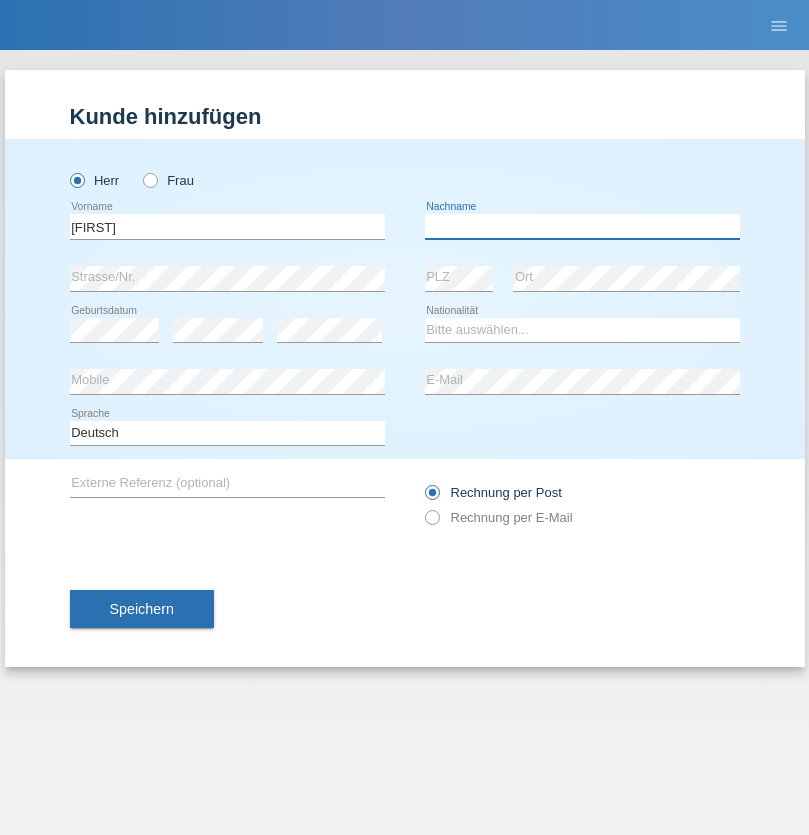 click at bounding box center [582, 226] 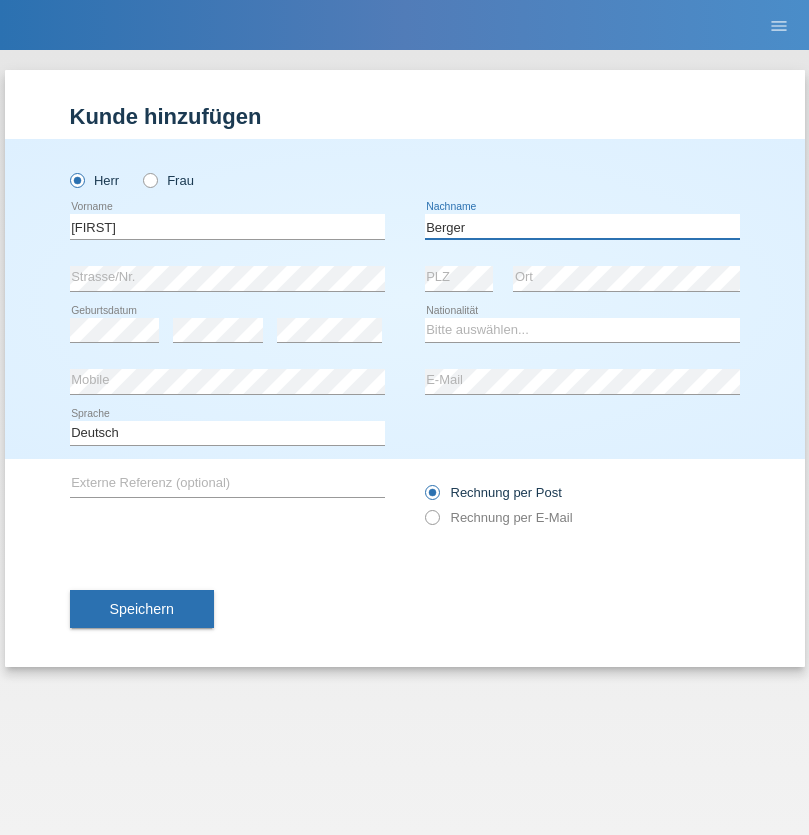 type on "Berger" 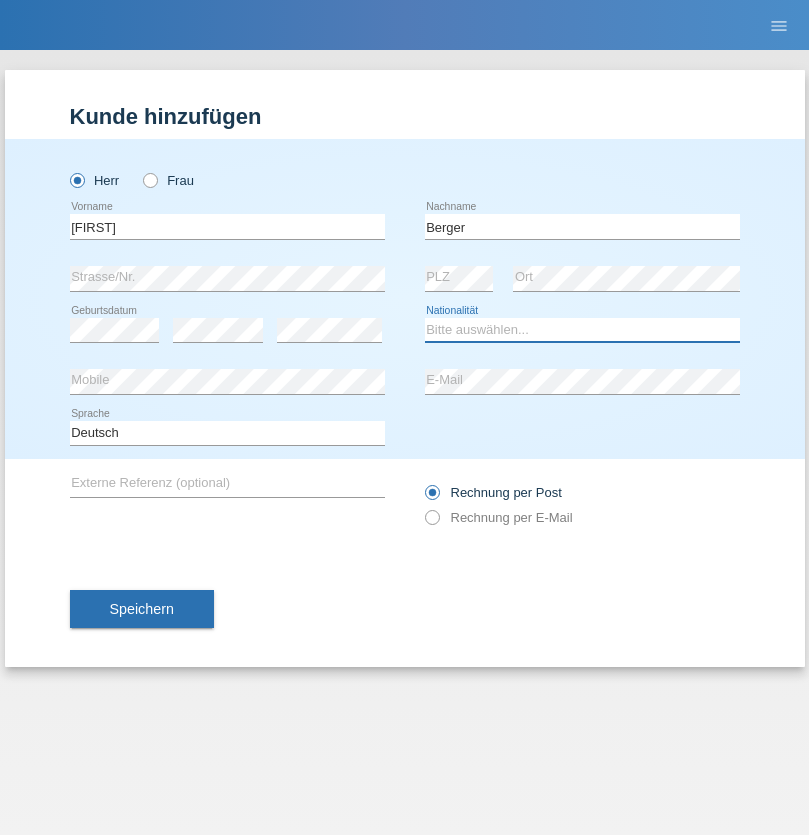 select on "CH" 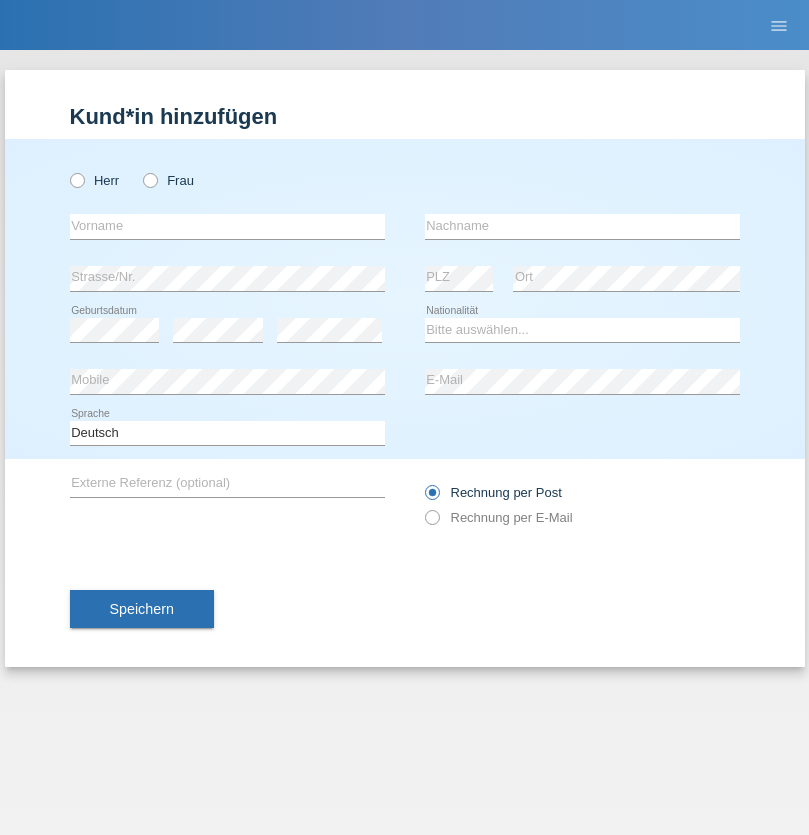 scroll, scrollTop: 0, scrollLeft: 0, axis: both 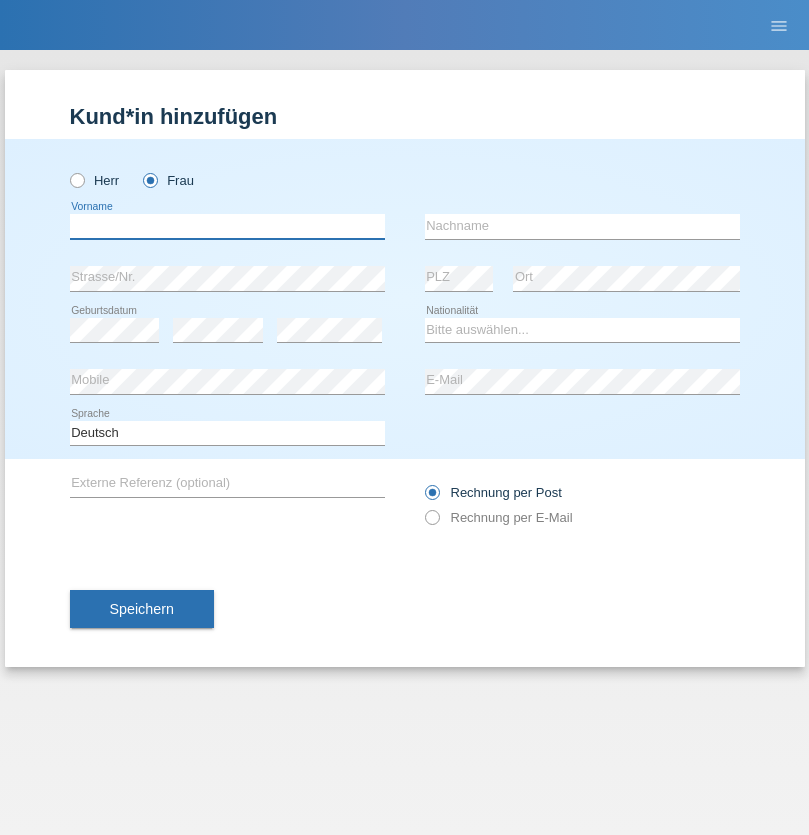 click at bounding box center [227, 226] 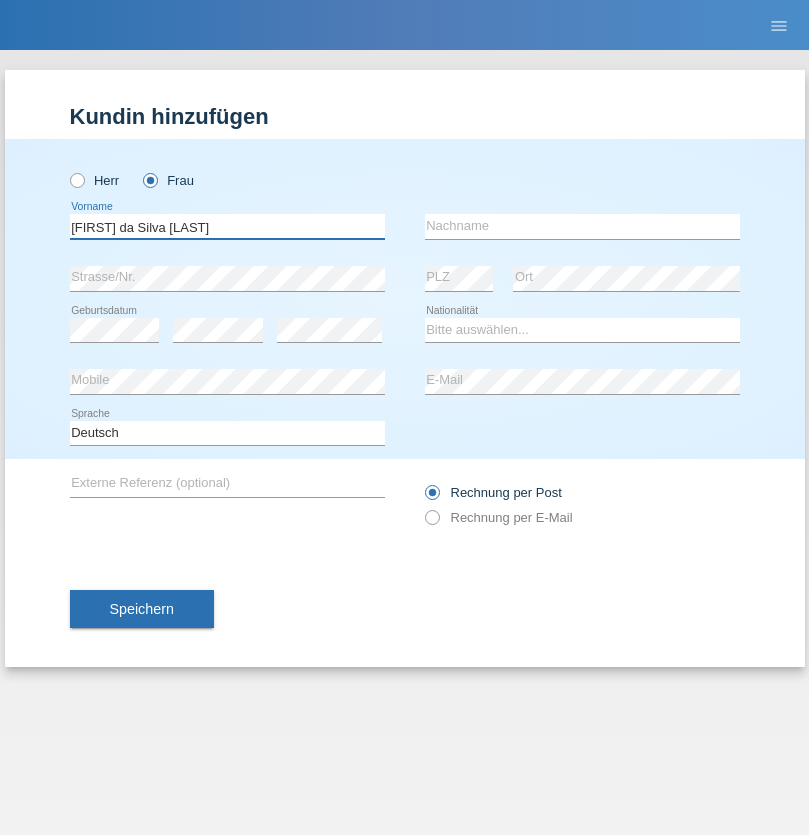 type on "Teixeira da Silva Moço" 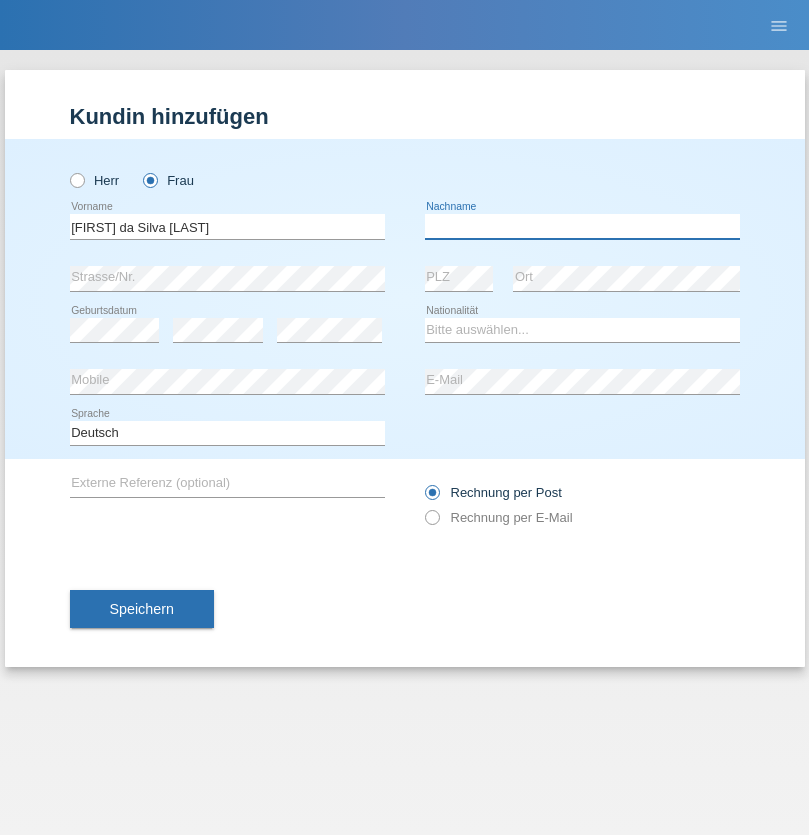 click at bounding box center [582, 226] 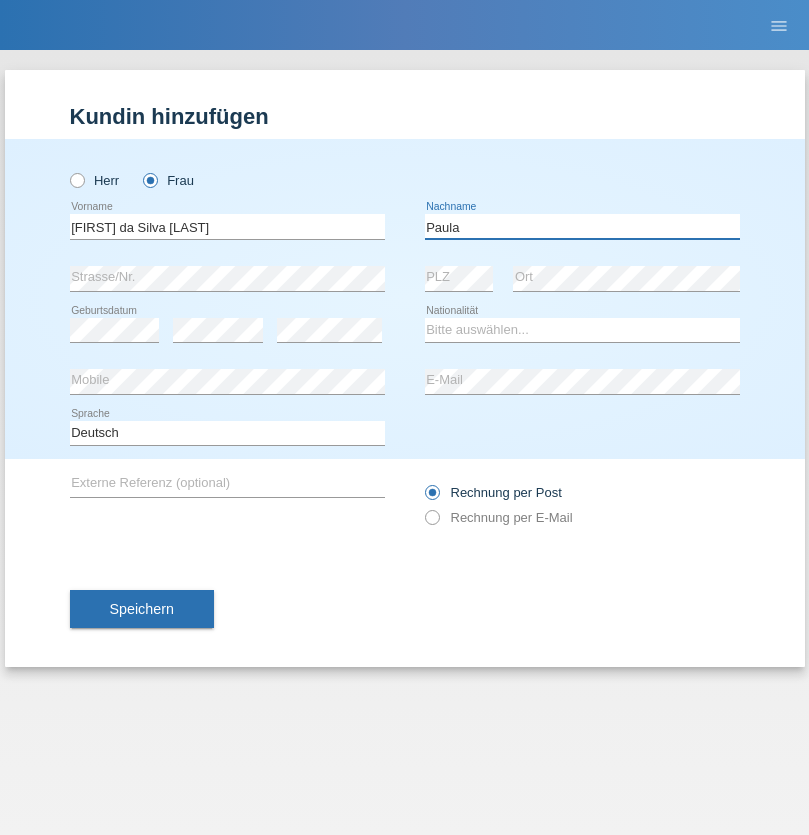 type on "Paula" 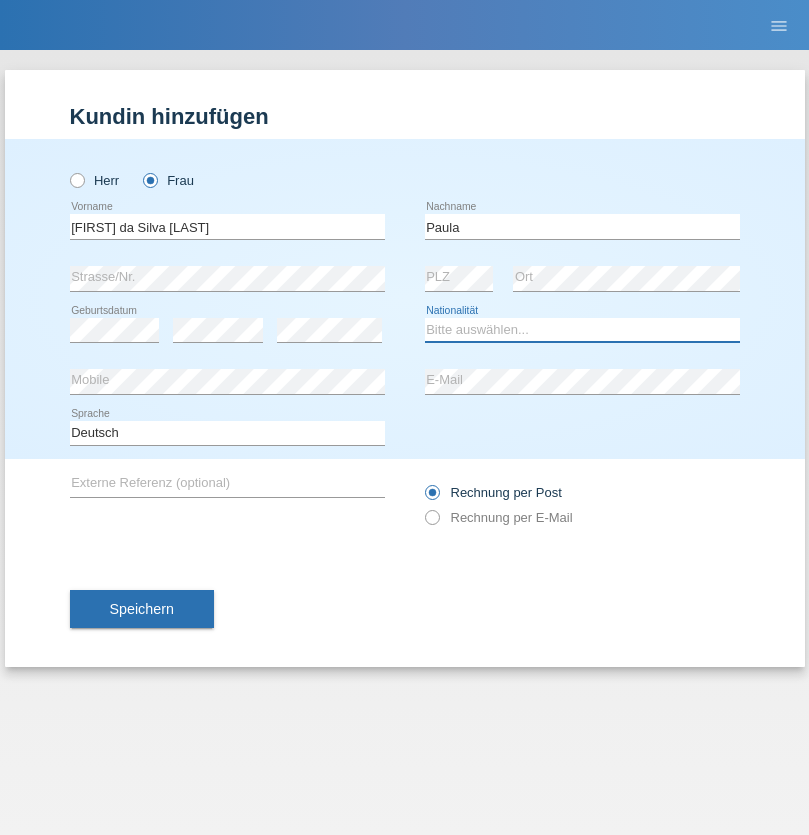 select on "PT" 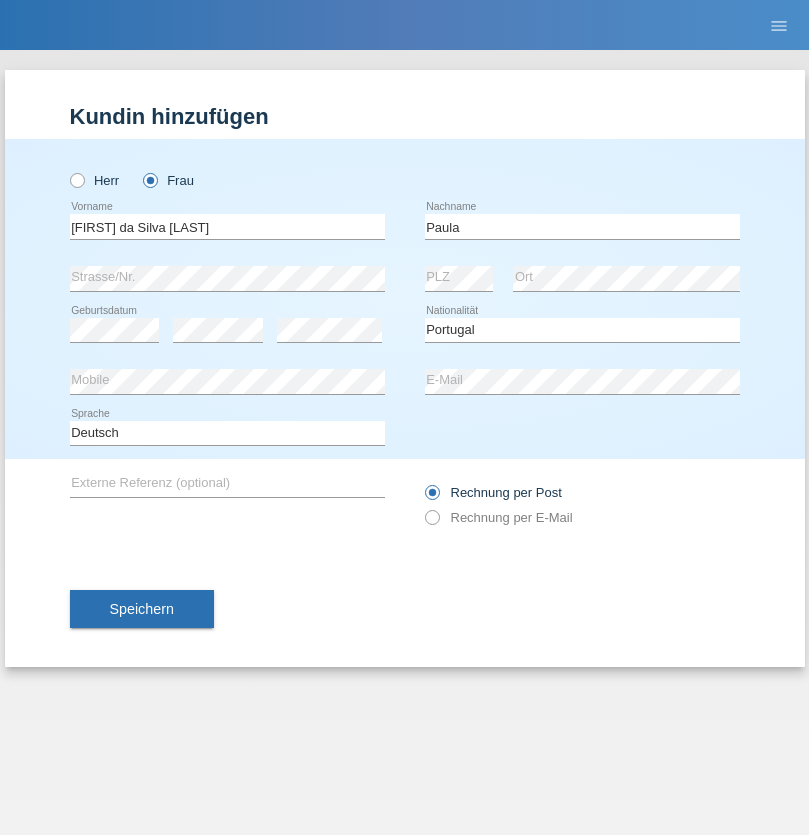 select on "C" 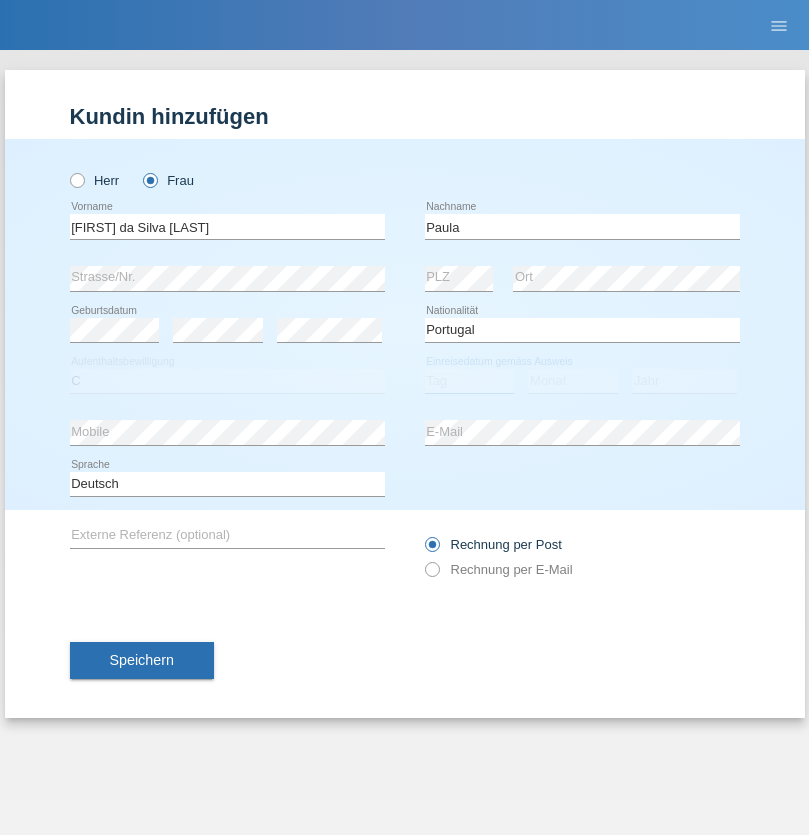 select on "28" 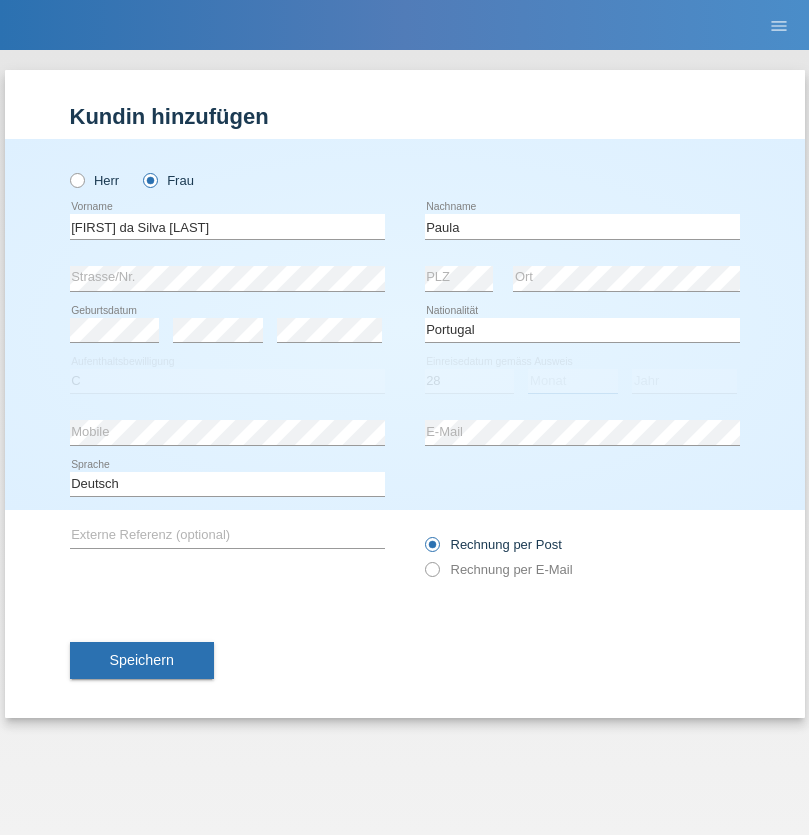 select on "03" 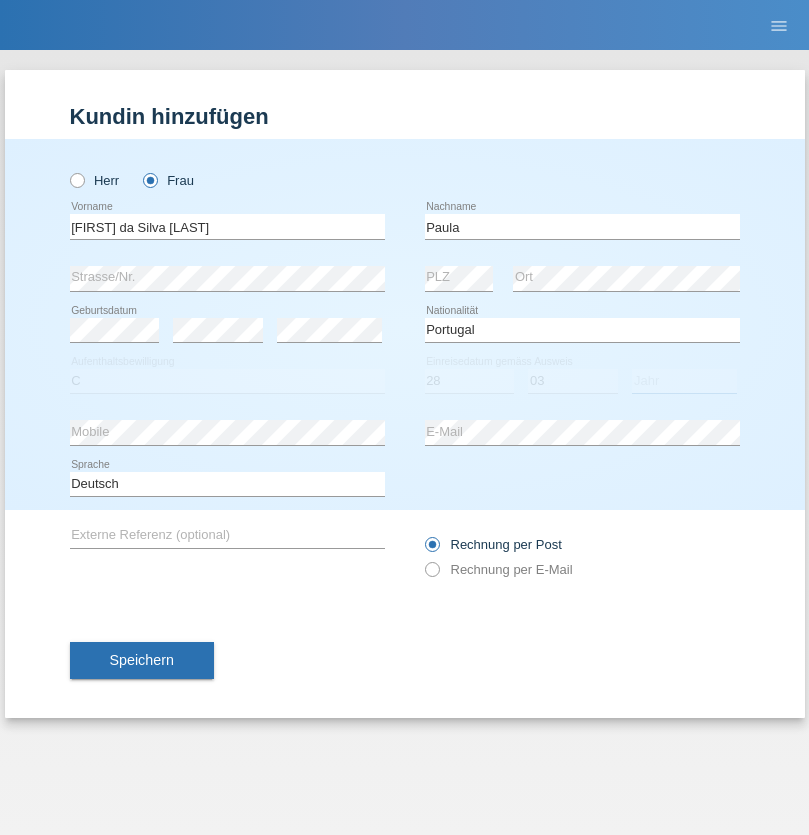 select on "2005" 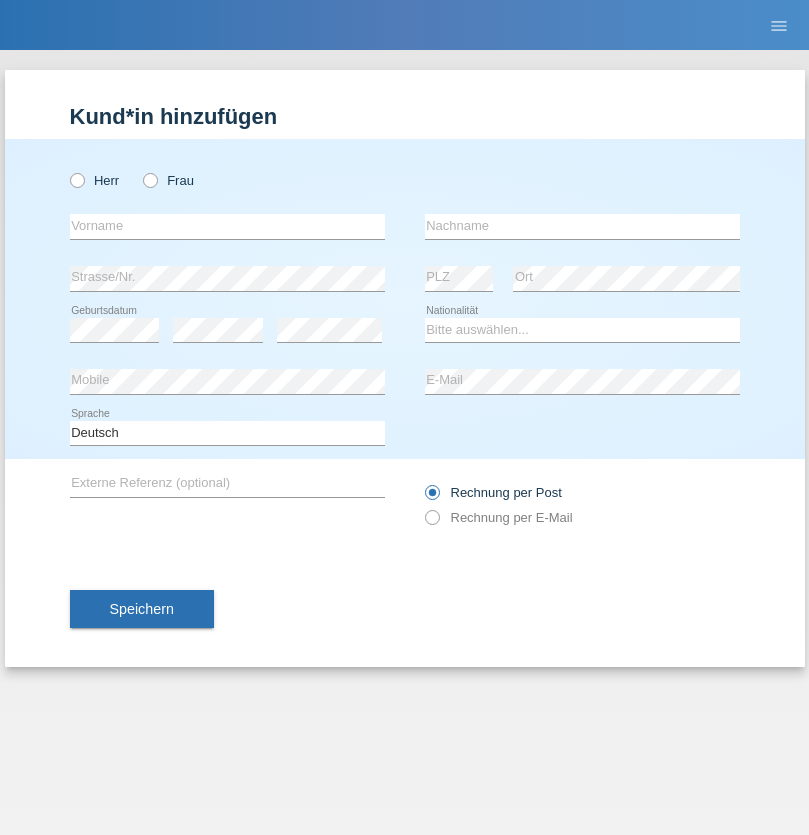 scroll, scrollTop: 0, scrollLeft: 0, axis: both 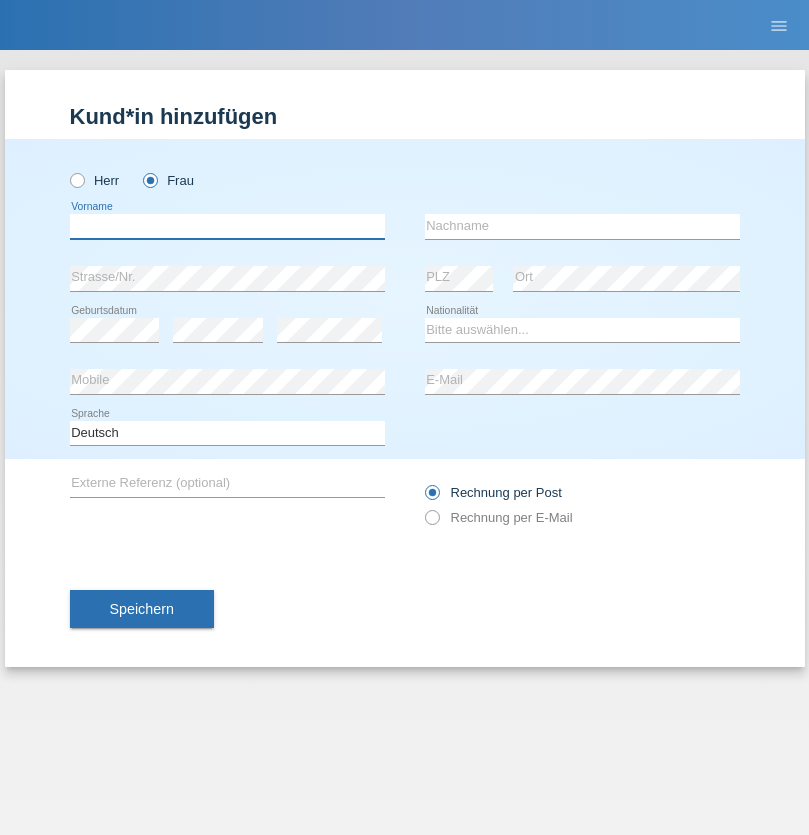 click at bounding box center [227, 226] 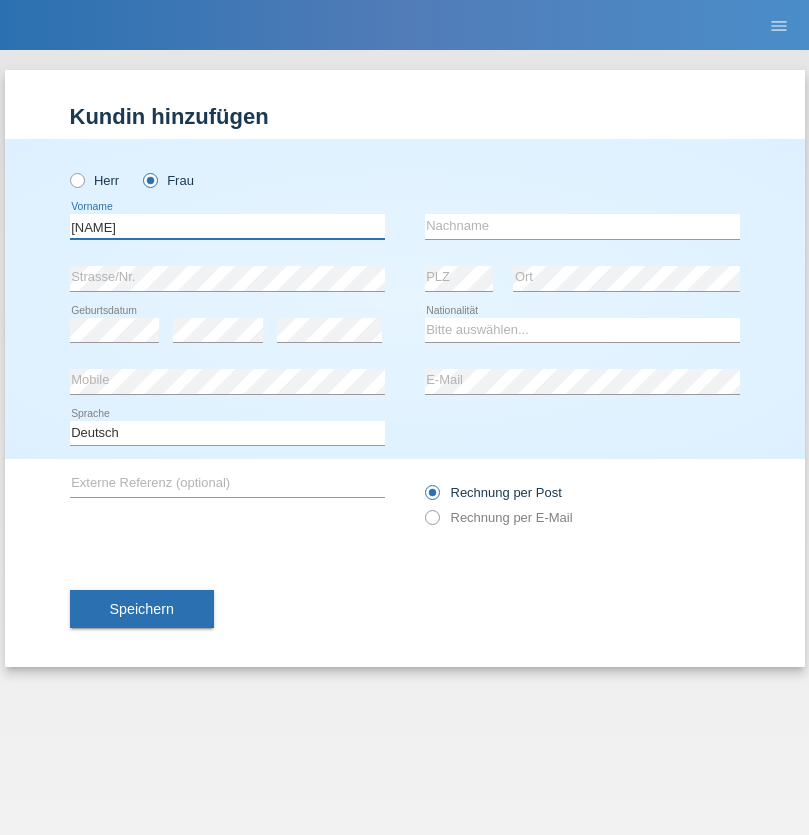 type on "[NAME]" 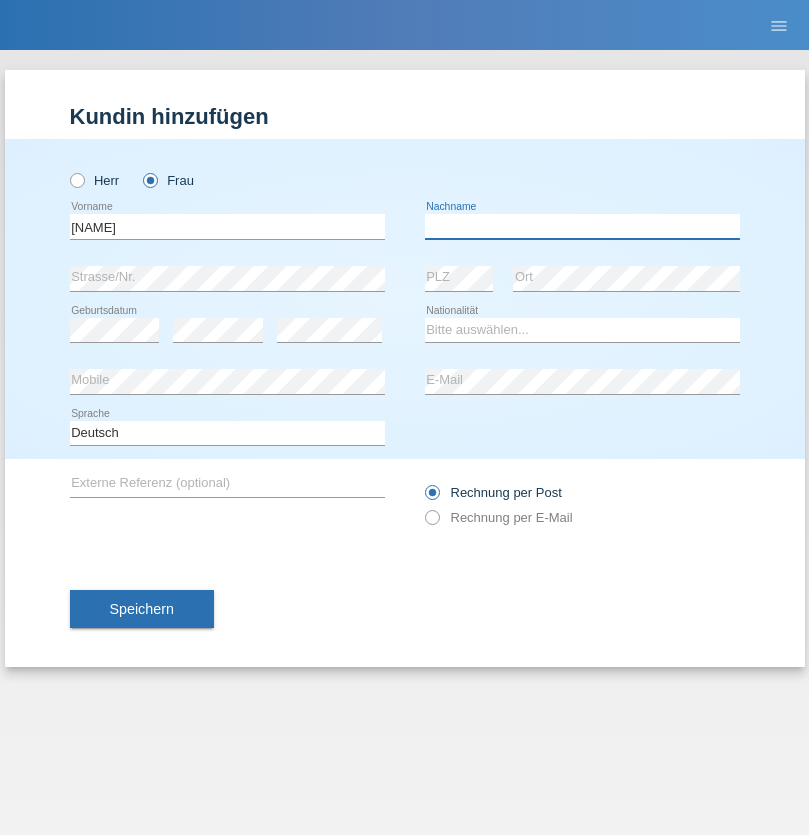 click at bounding box center [582, 226] 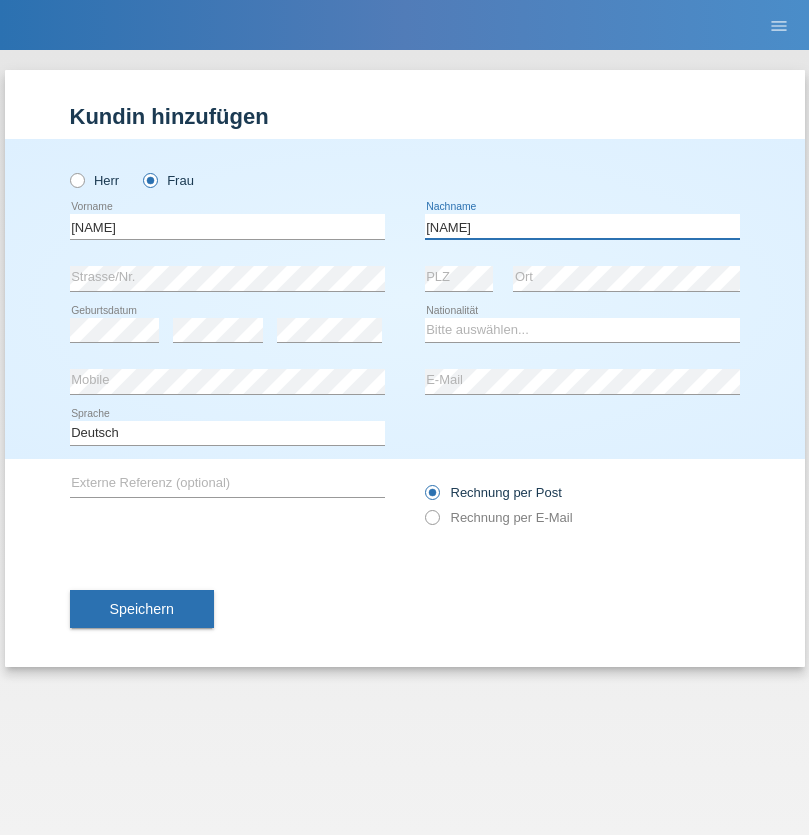 type on "[NAME]" 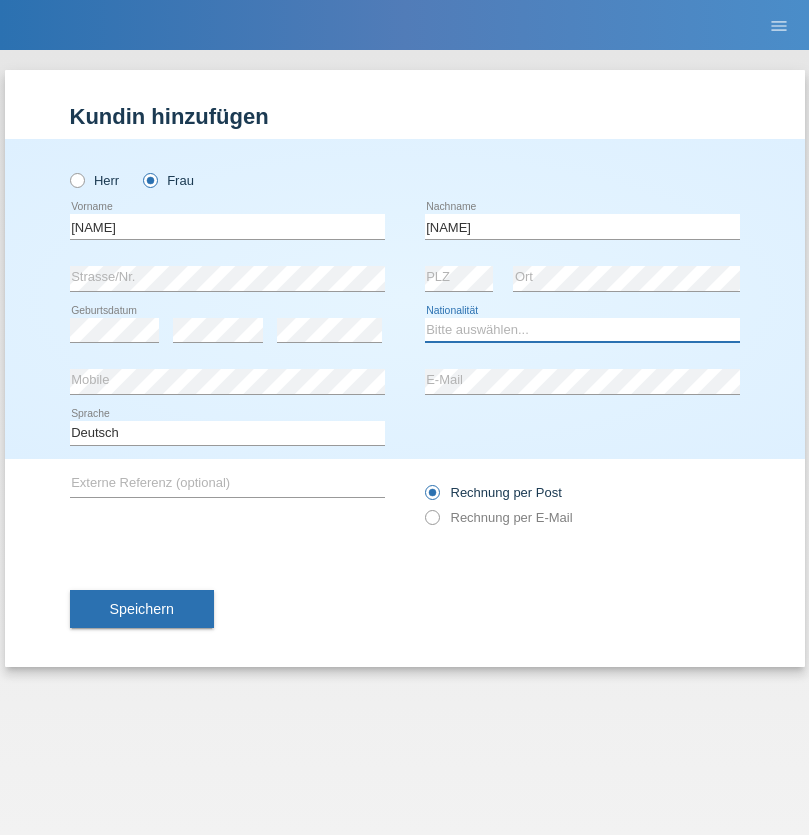 select on "[STATE]" 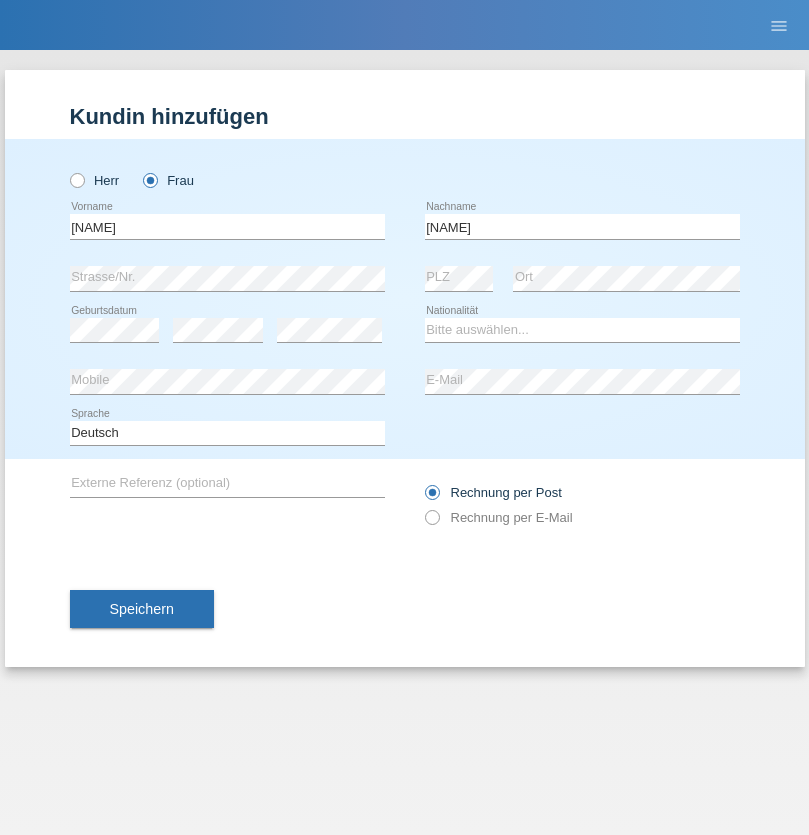 select on "C" 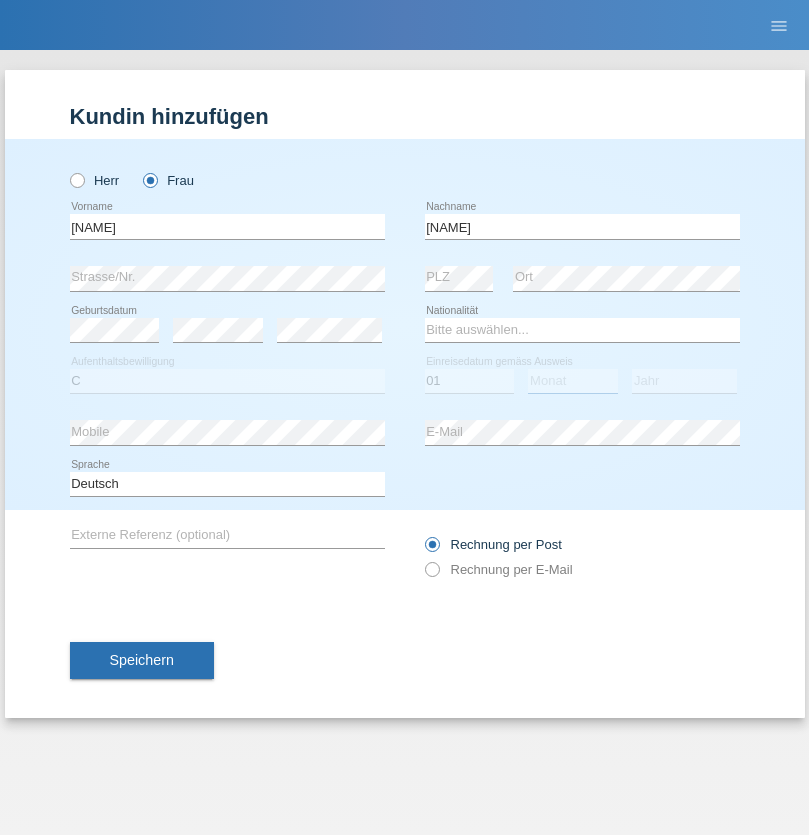 select on "06" 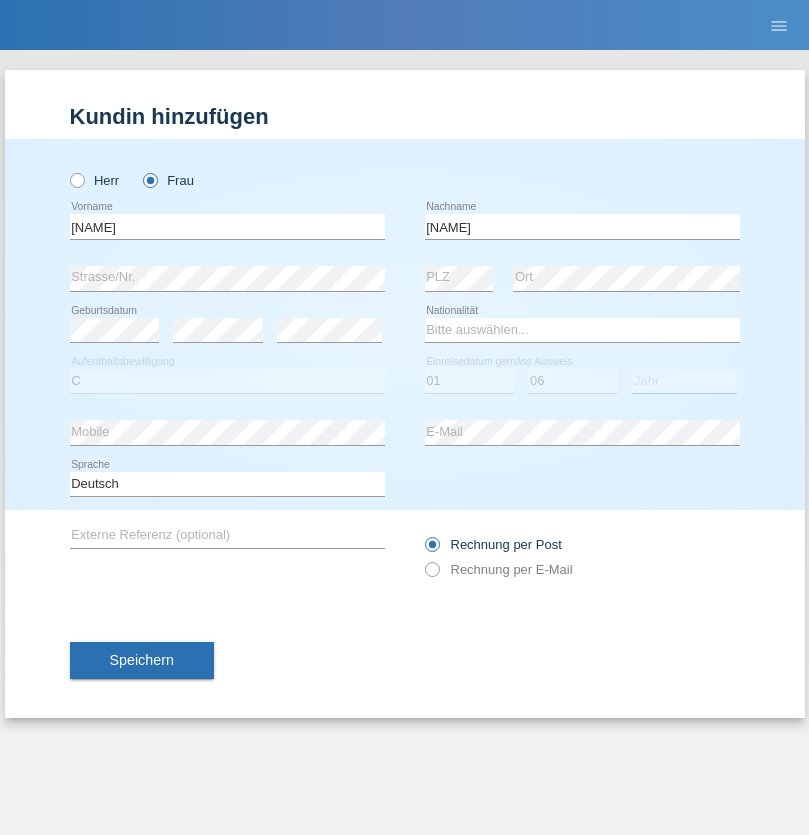 select on "1964" 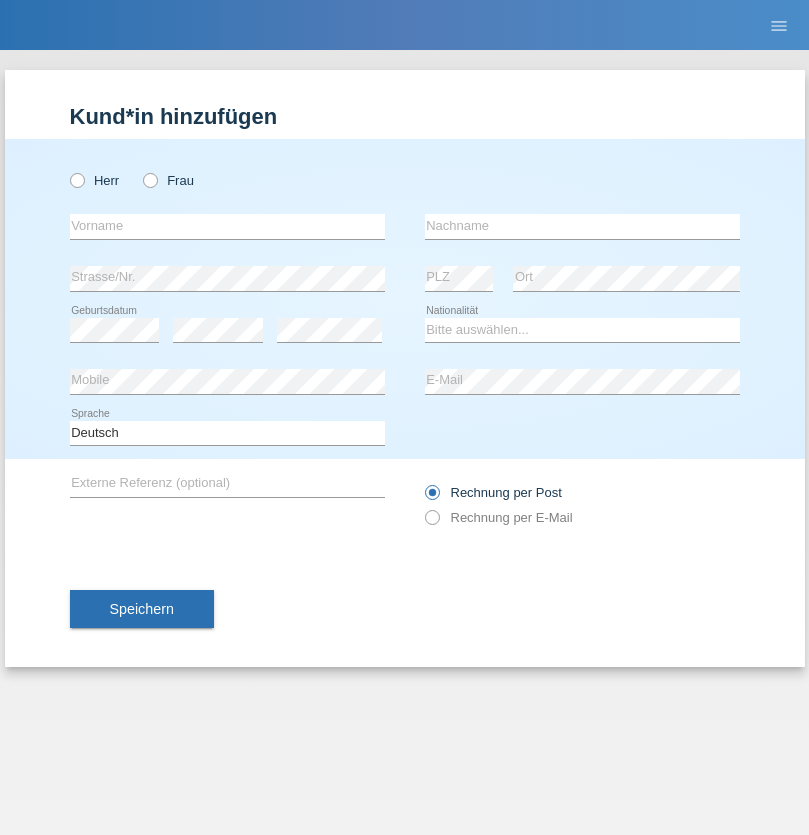 scroll, scrollTop: 0, scrollLeft: 0, axis: both 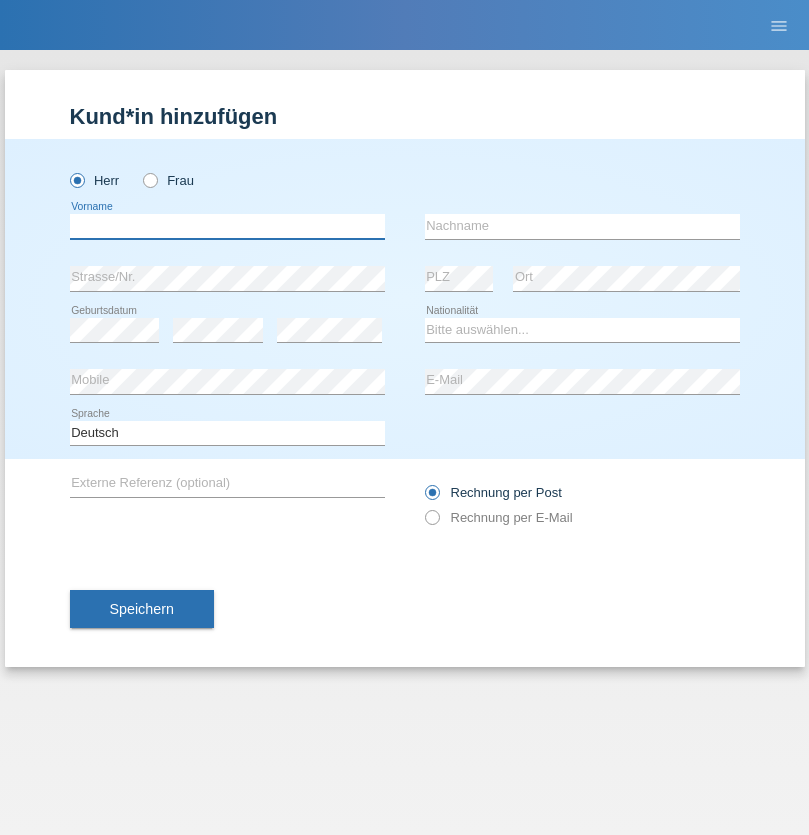 click at bounding box center (227, 226) 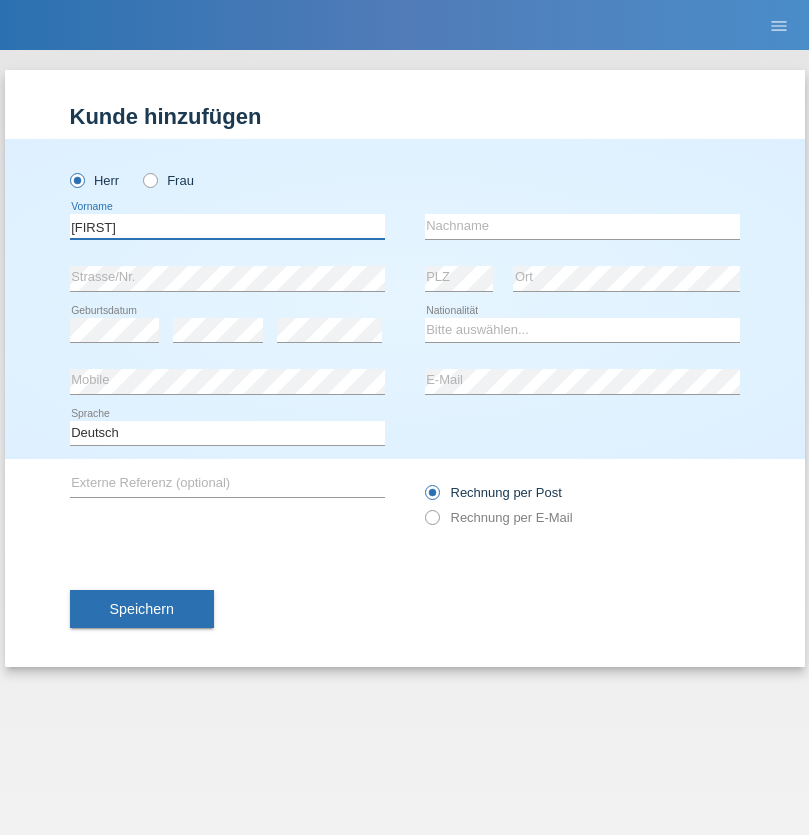 type on "Carlos" 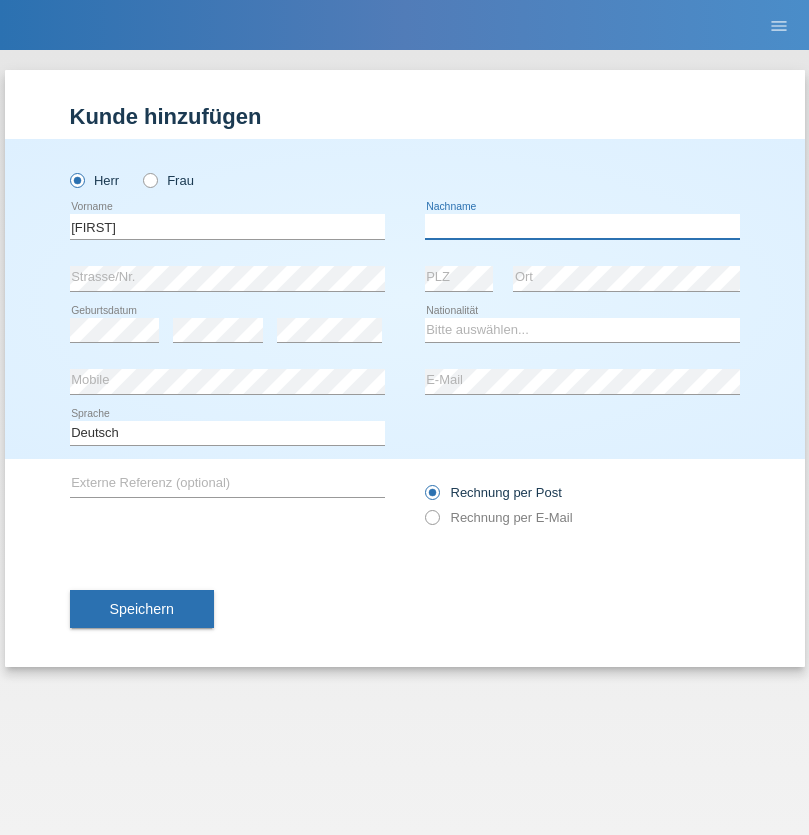 click at bounding box center (582, 226) 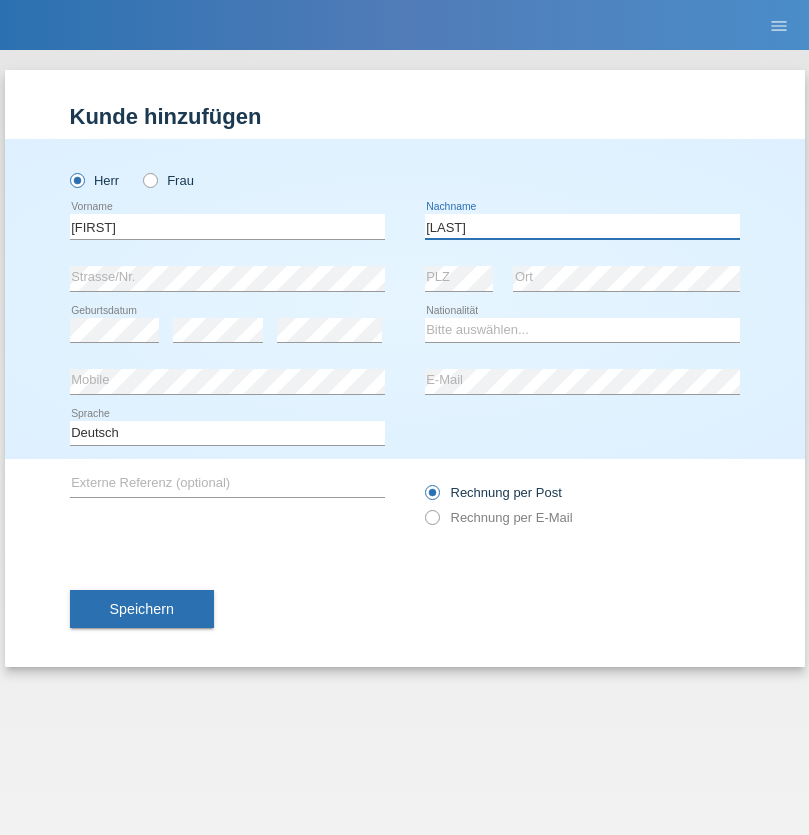type on "Nobrega" 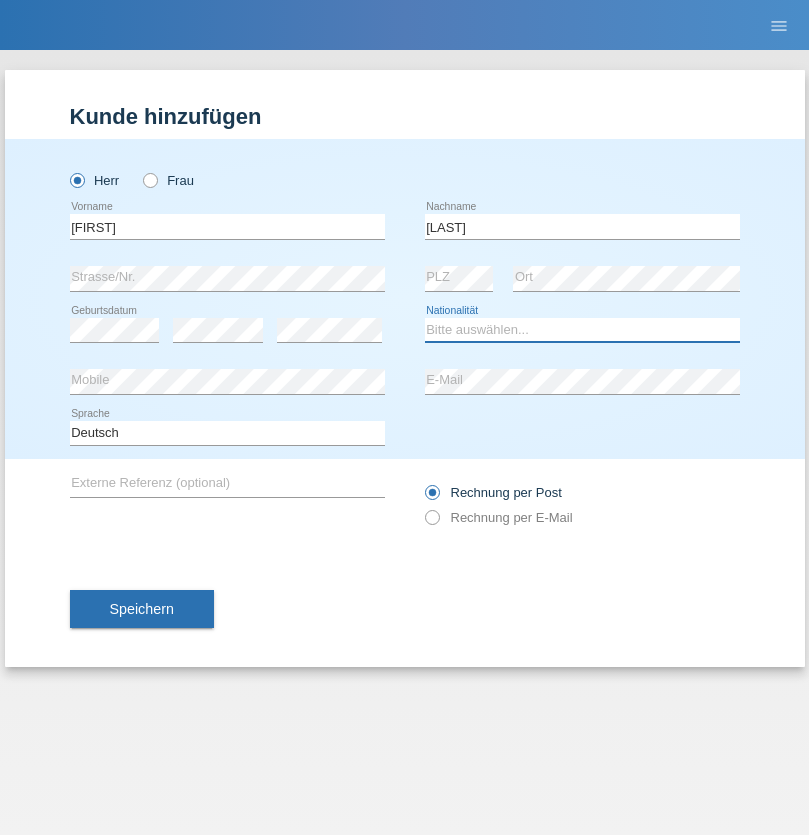 select on "CH" 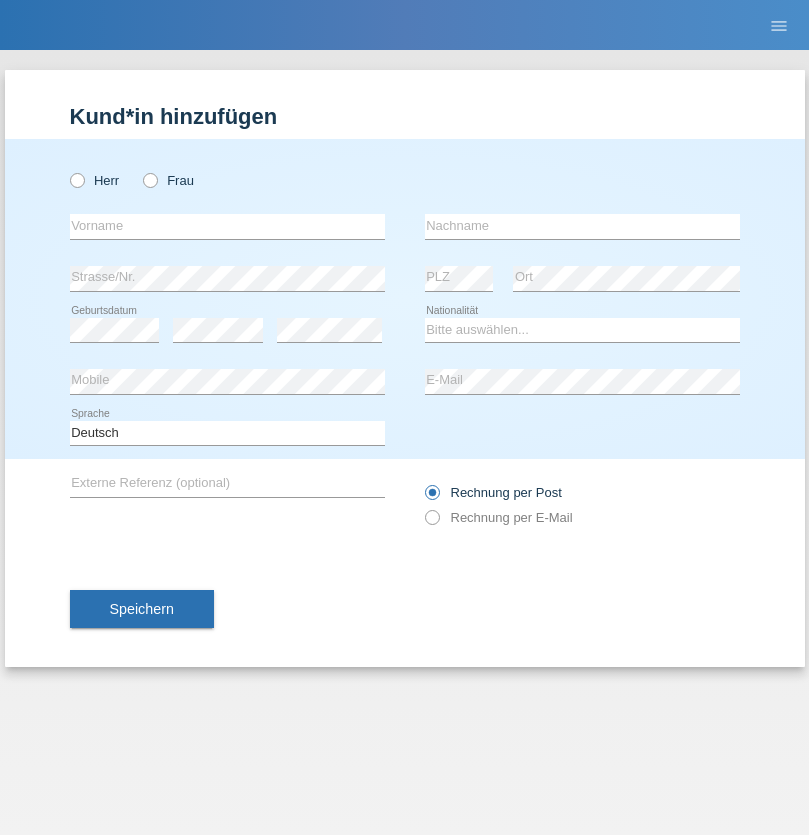 scroll, scrollTop: 0, scrollLeft: 0, axis: both 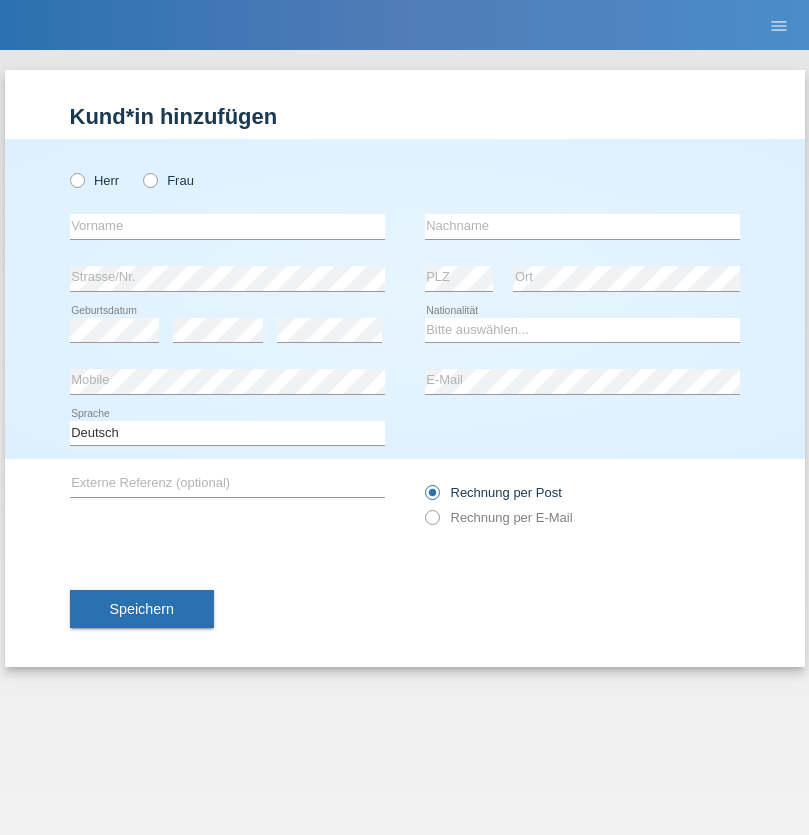 radio on "true" 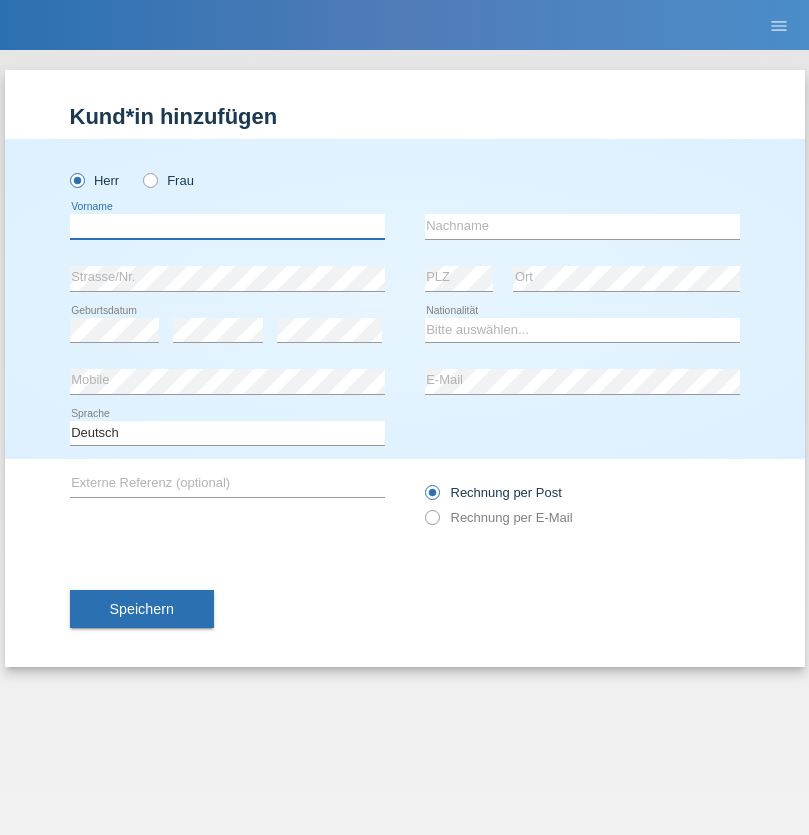 click at bounding box center [227, 226] 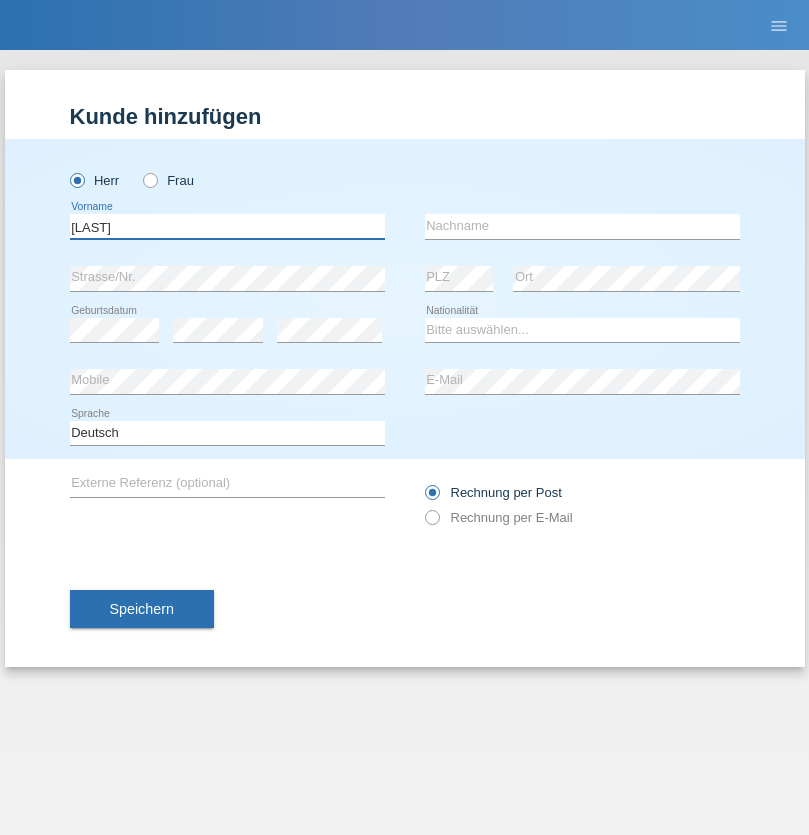 type on "[LAST]" 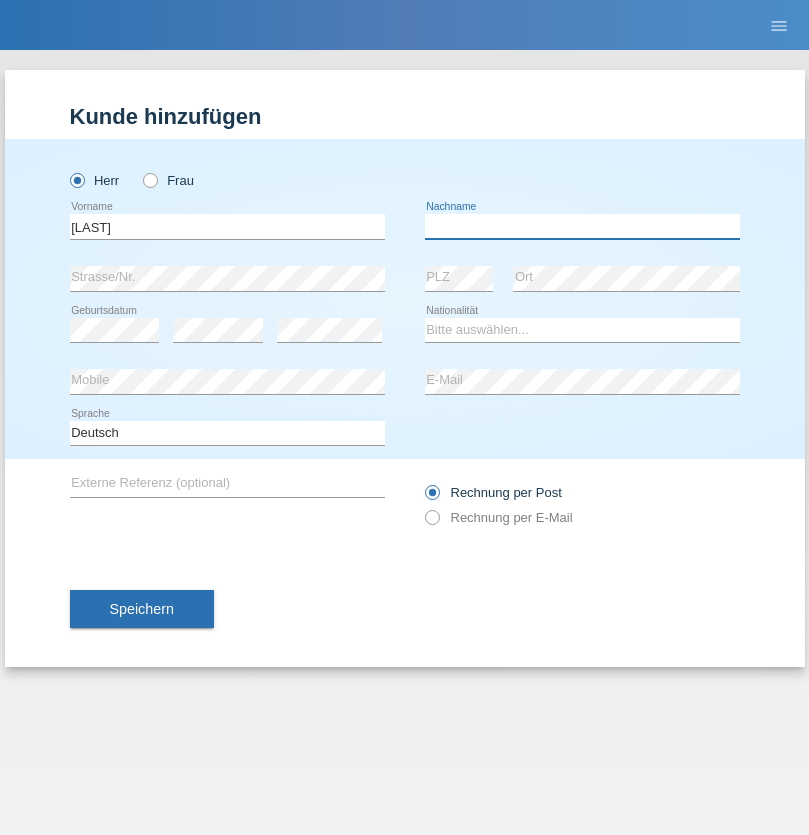 click at bounding box center (582, 226) 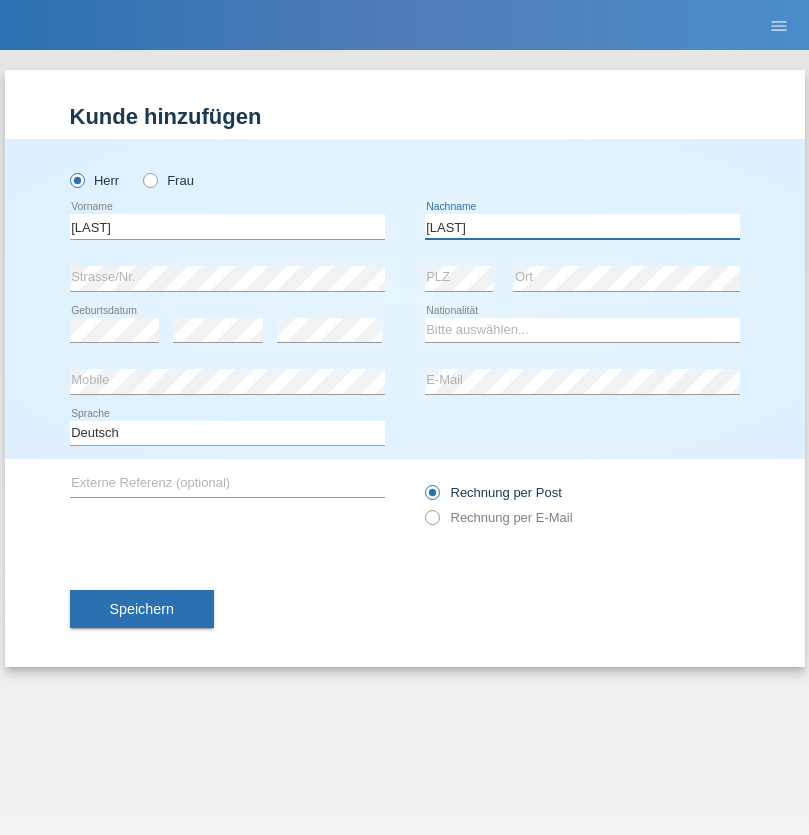 type on "[LAST]" 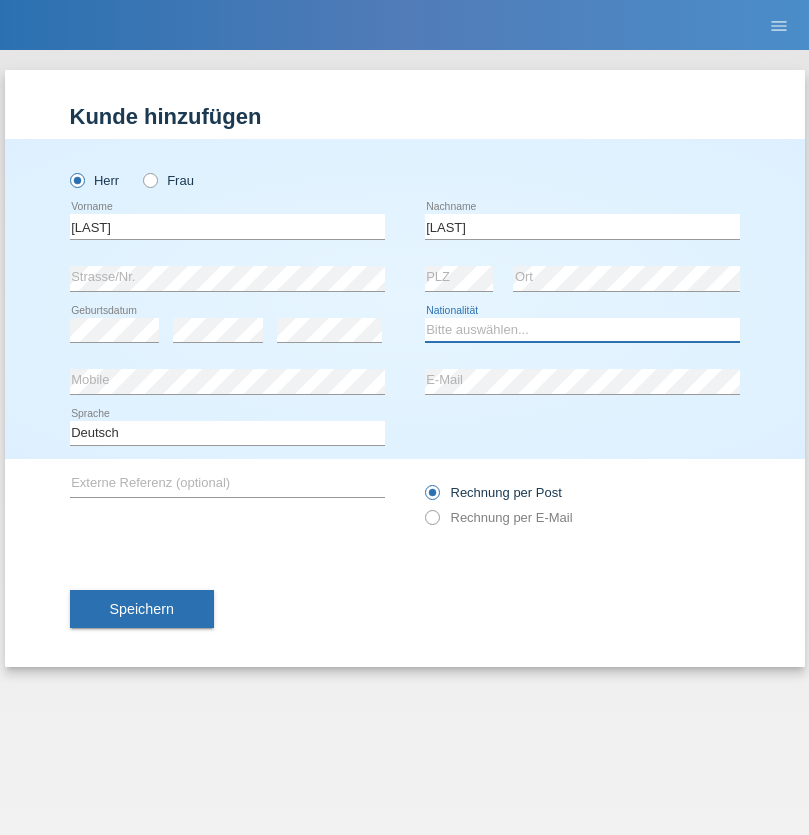 select on "LK" 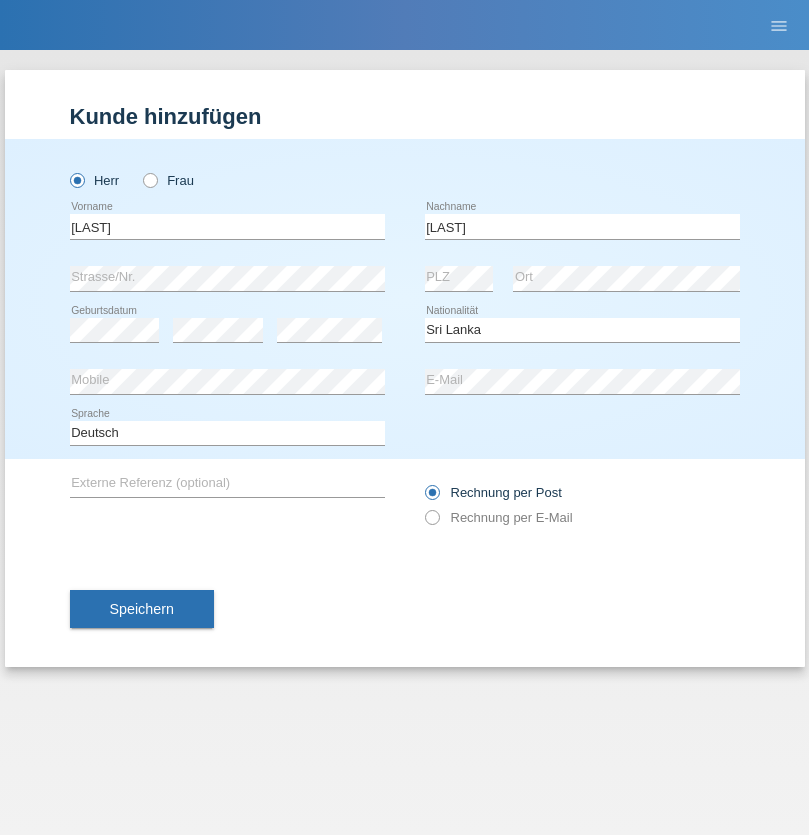 select on "C" 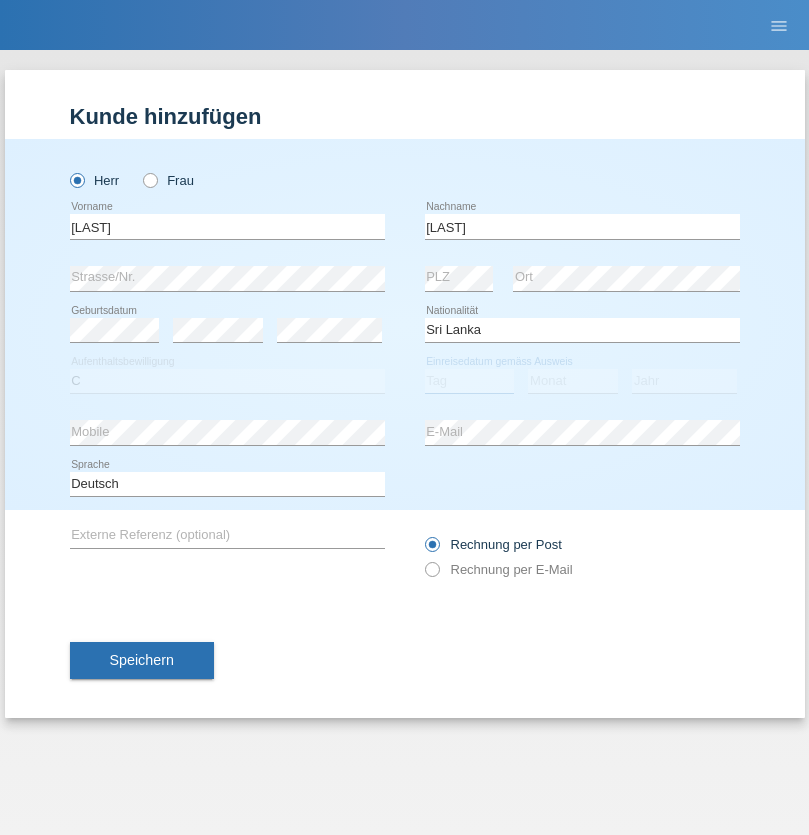 select on "23" 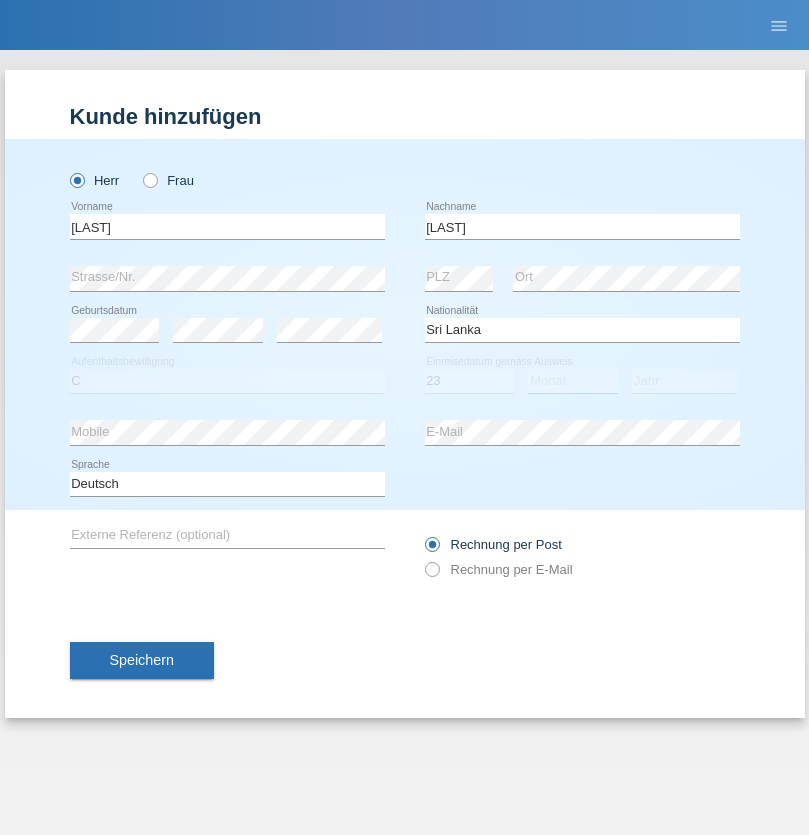 select on "03" 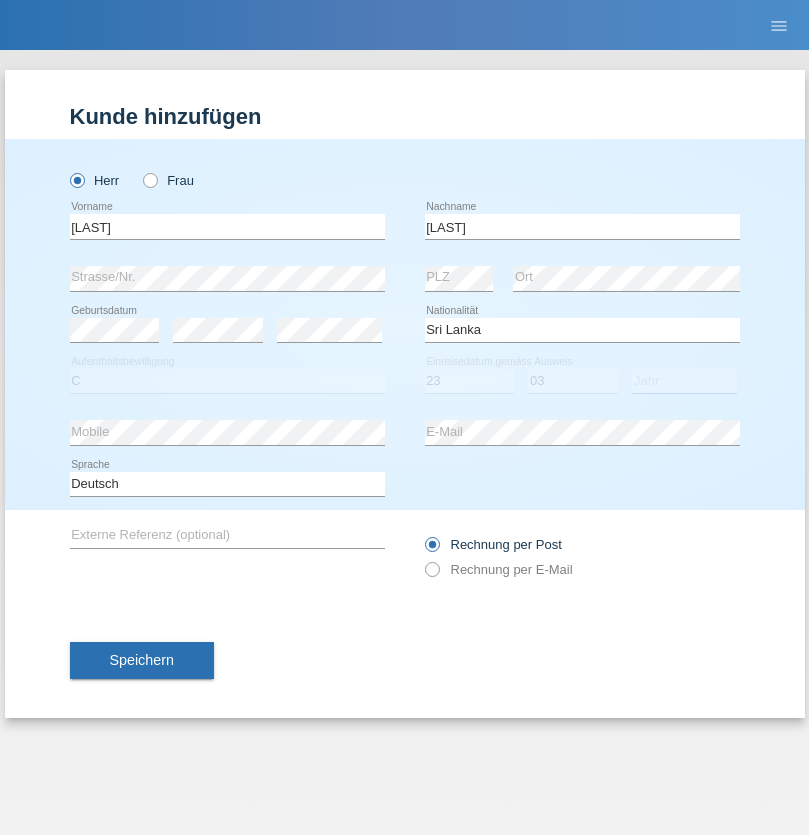 select on "2021" 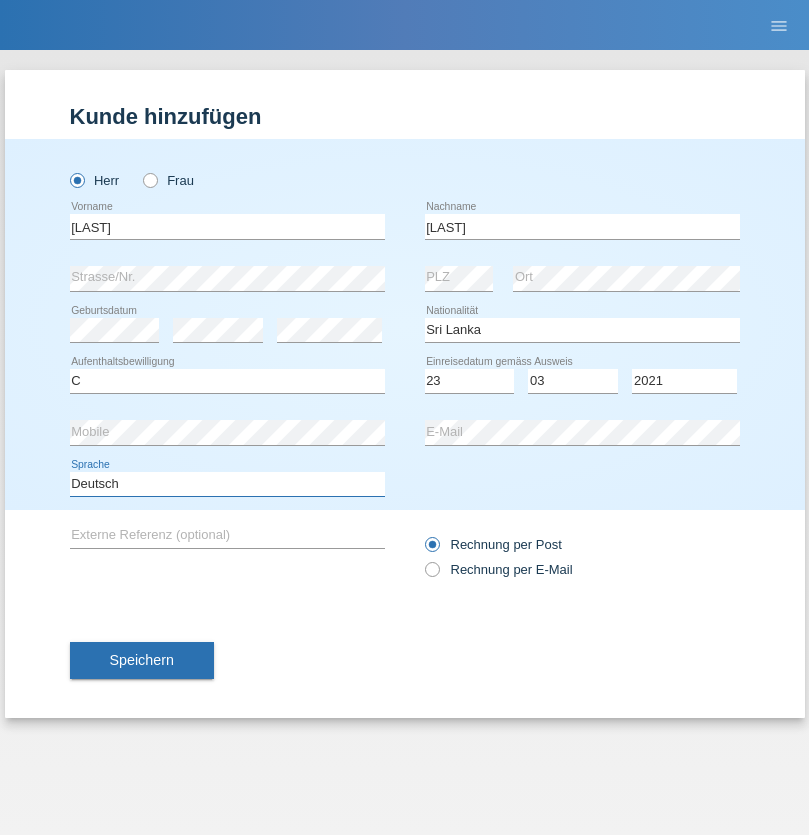 select on "en" 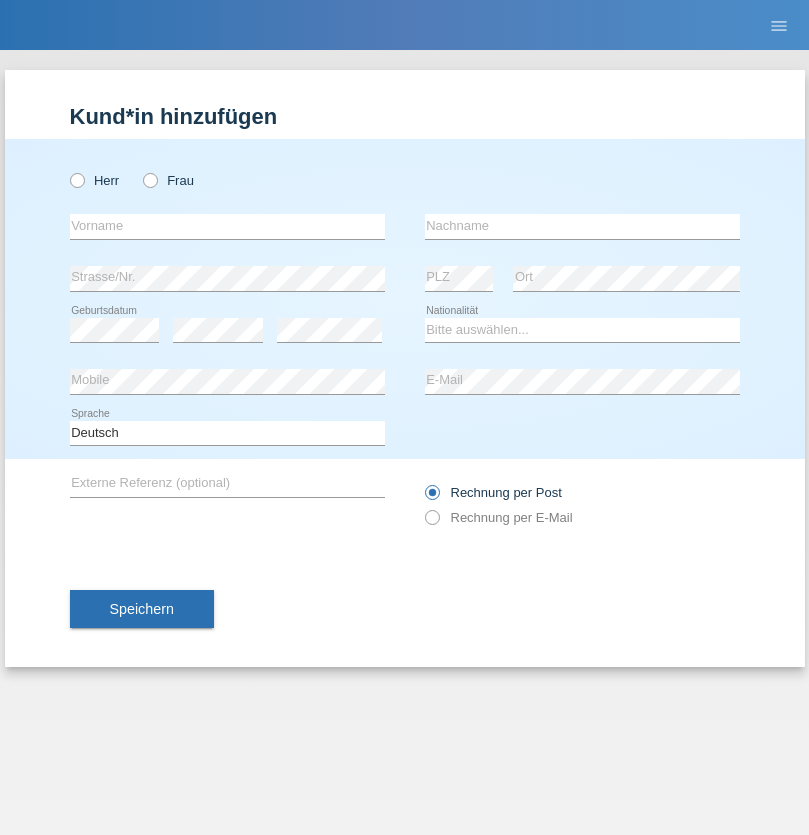 scroll, scrollTop: 0, scrollLeft: 0, axis: both 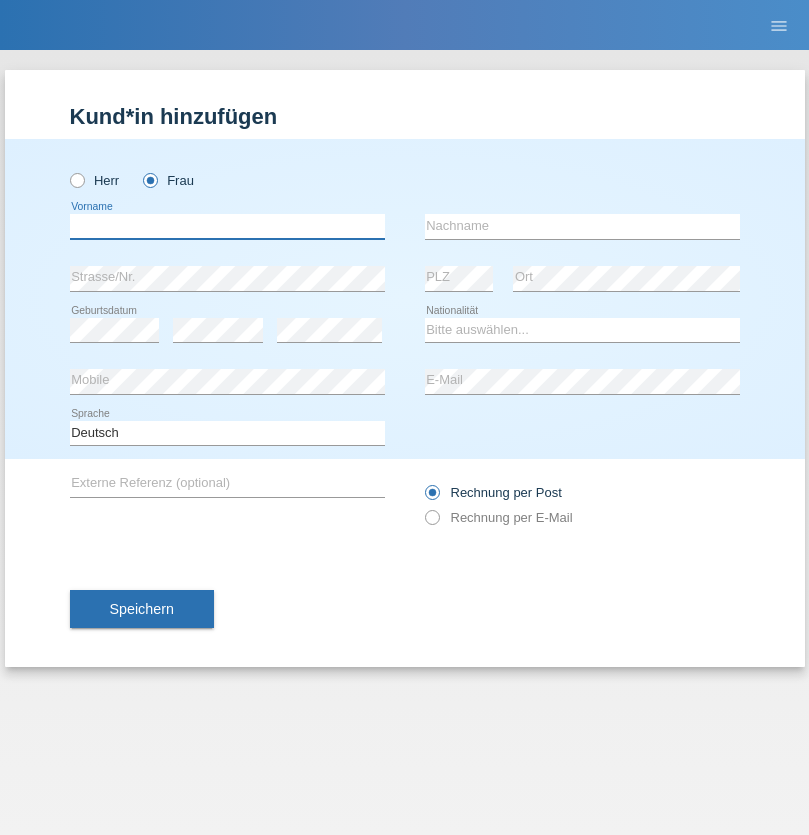 click at bounding box center (227, 226) 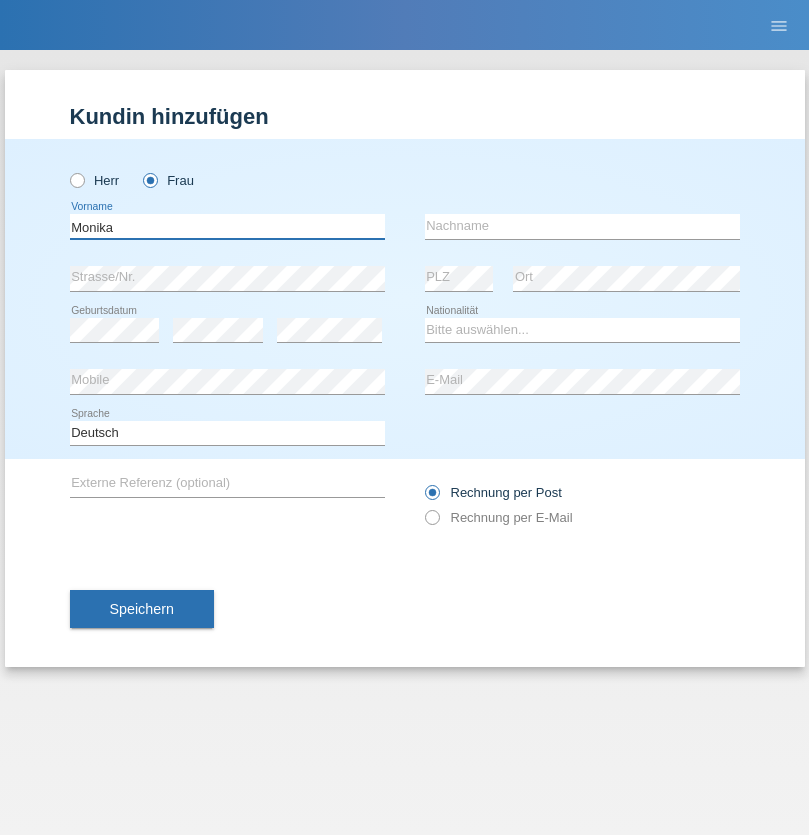 type on "Monika" 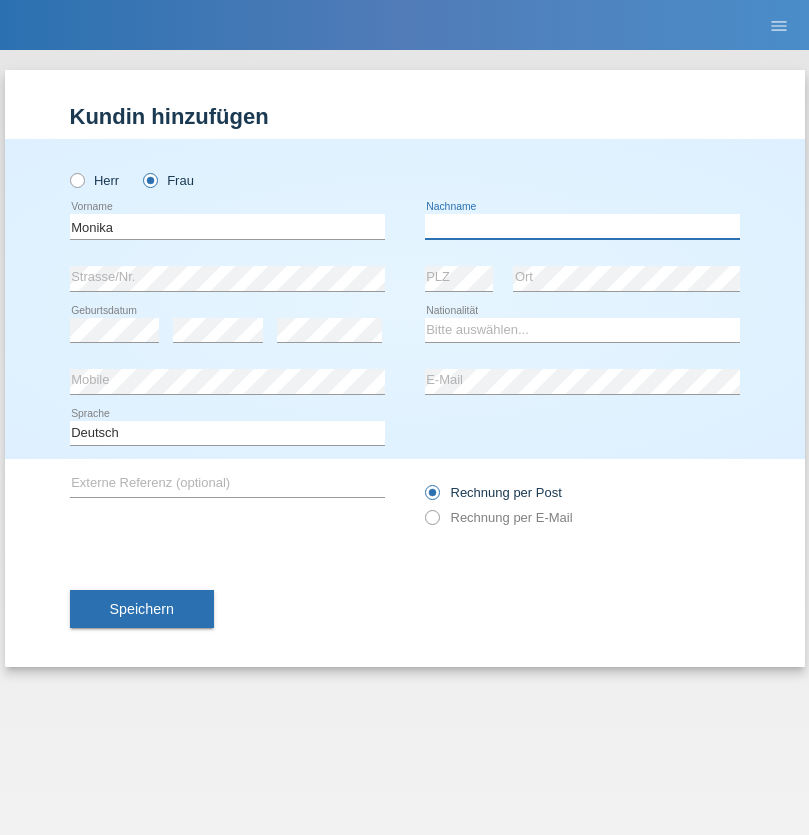 click at bounding box center (582, 226) 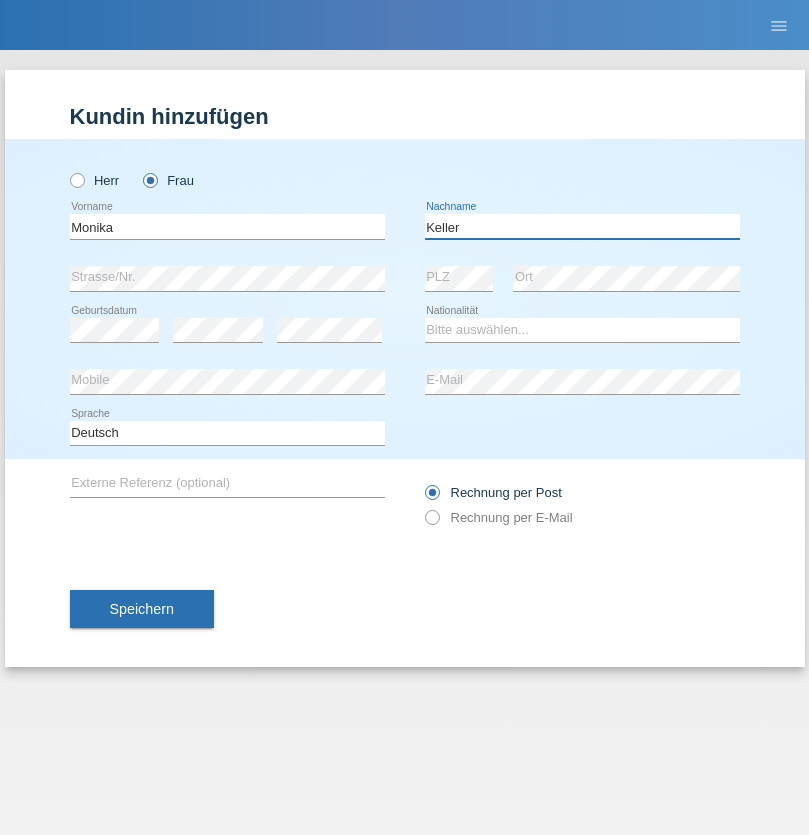 type on "Keller" 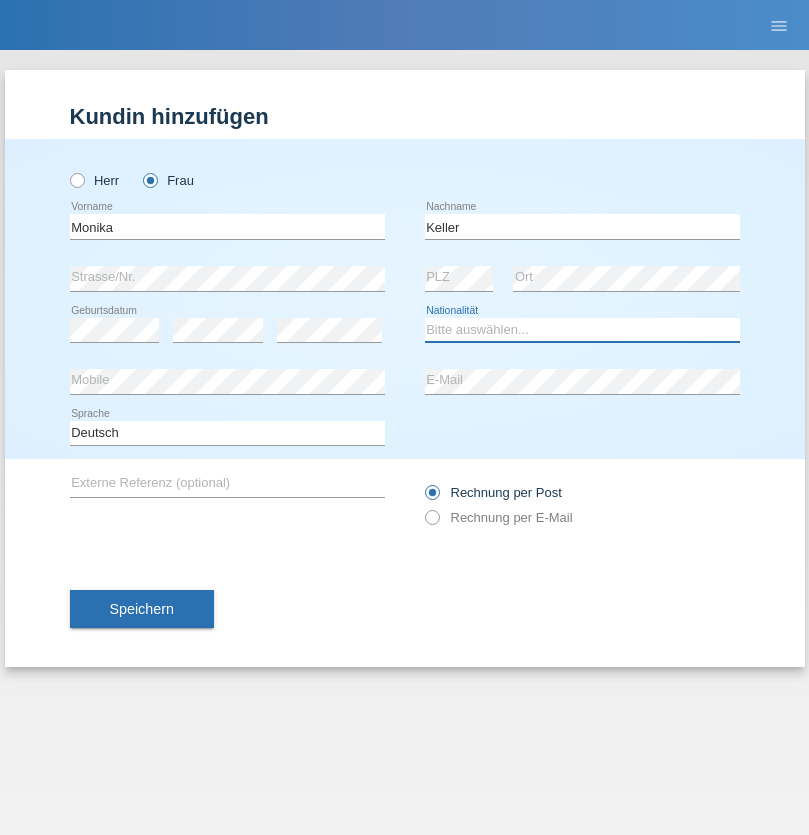 select on "CH" 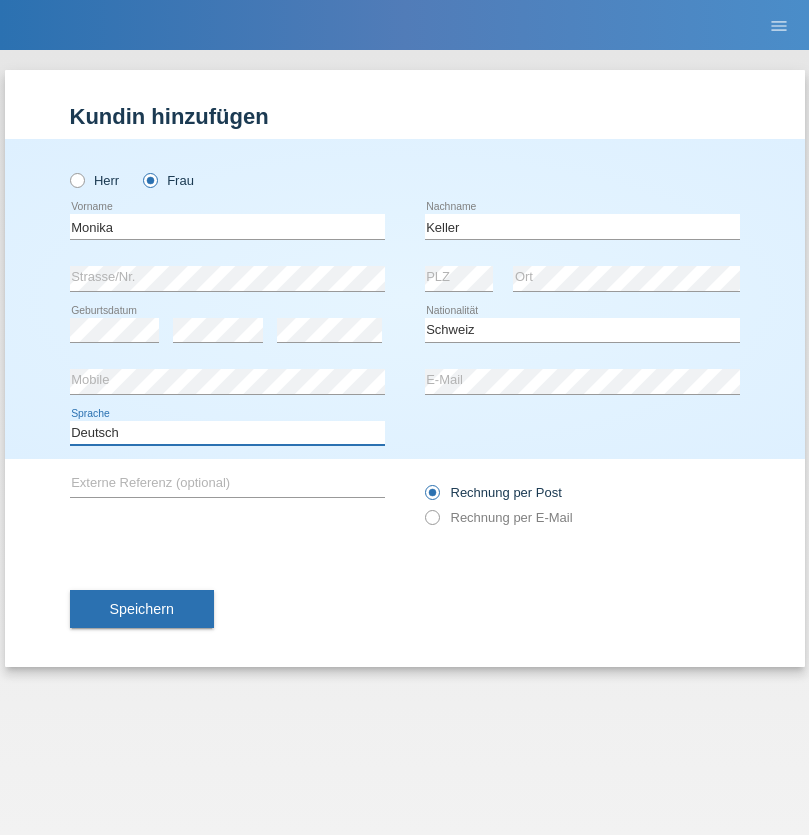 select on "en" 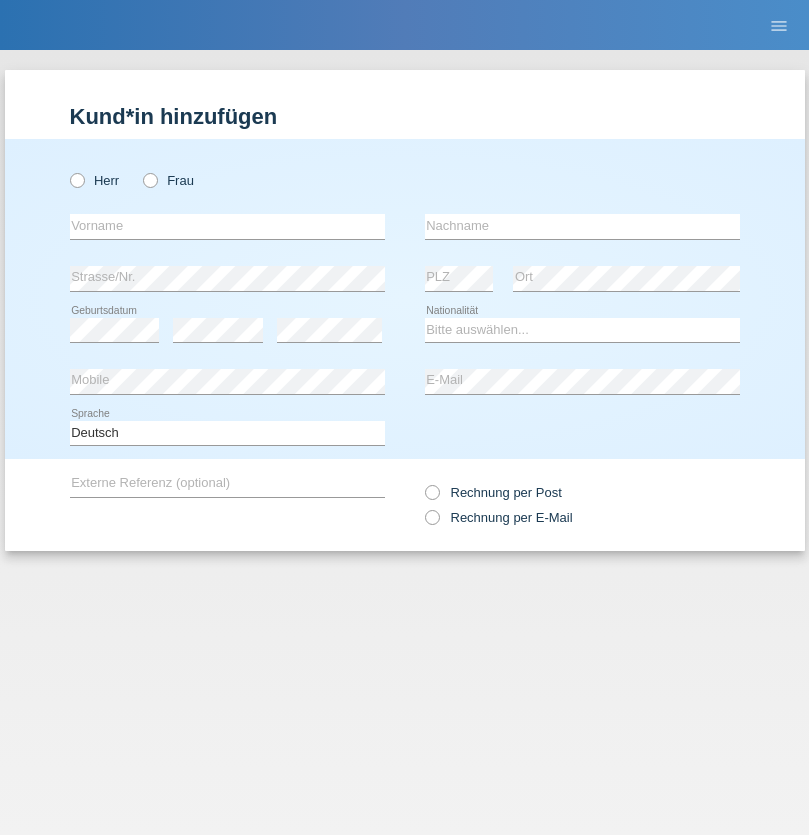 scroll, scrollTop: 0, scrollLeft: 0, axis: both 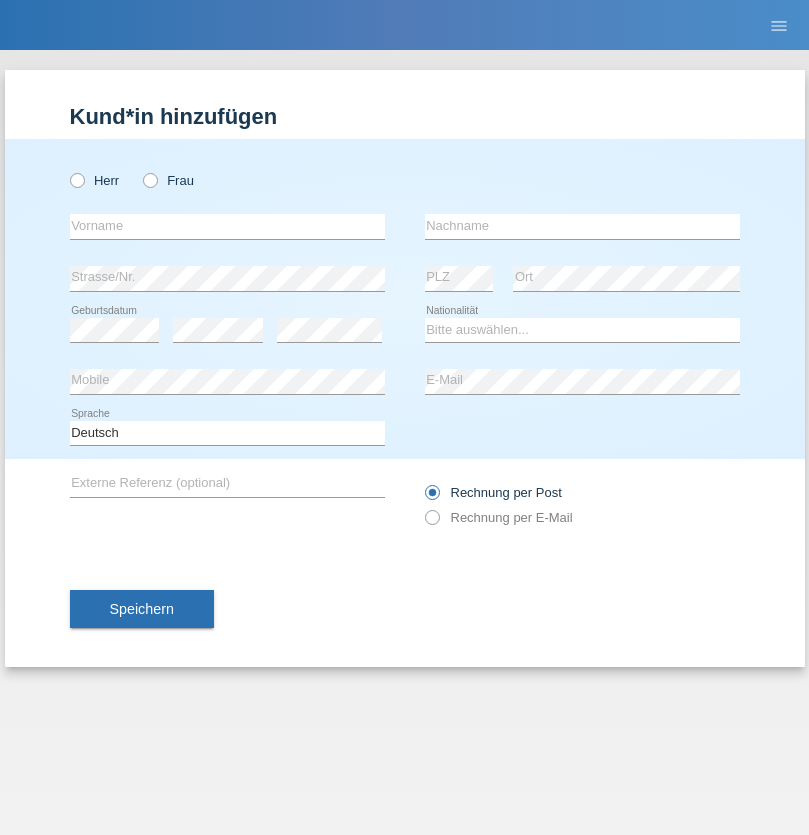 radio on "true" 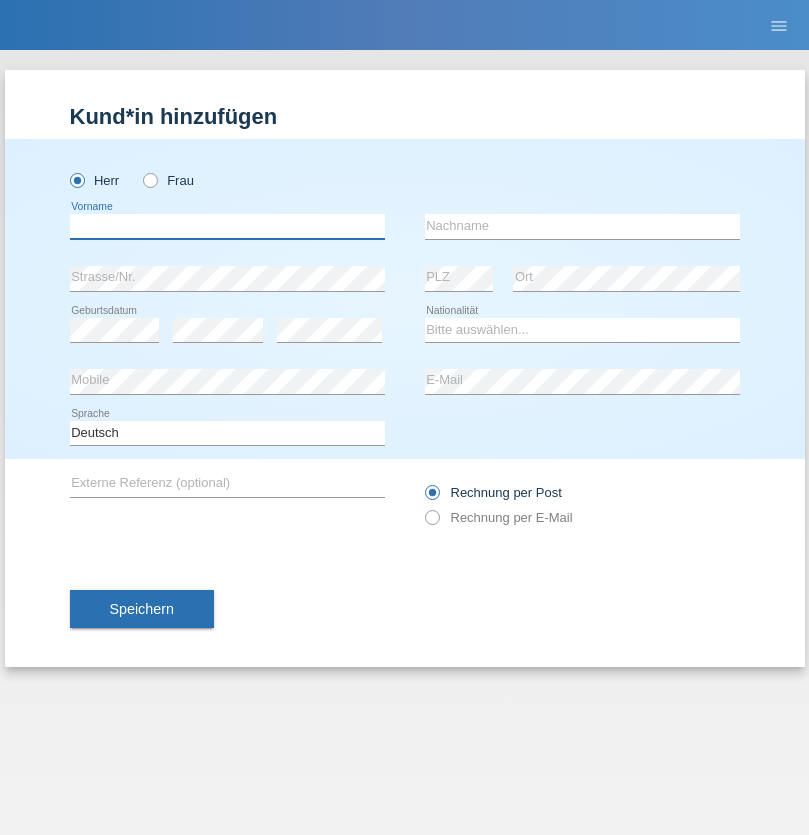 click at bounding box center [227, 226] 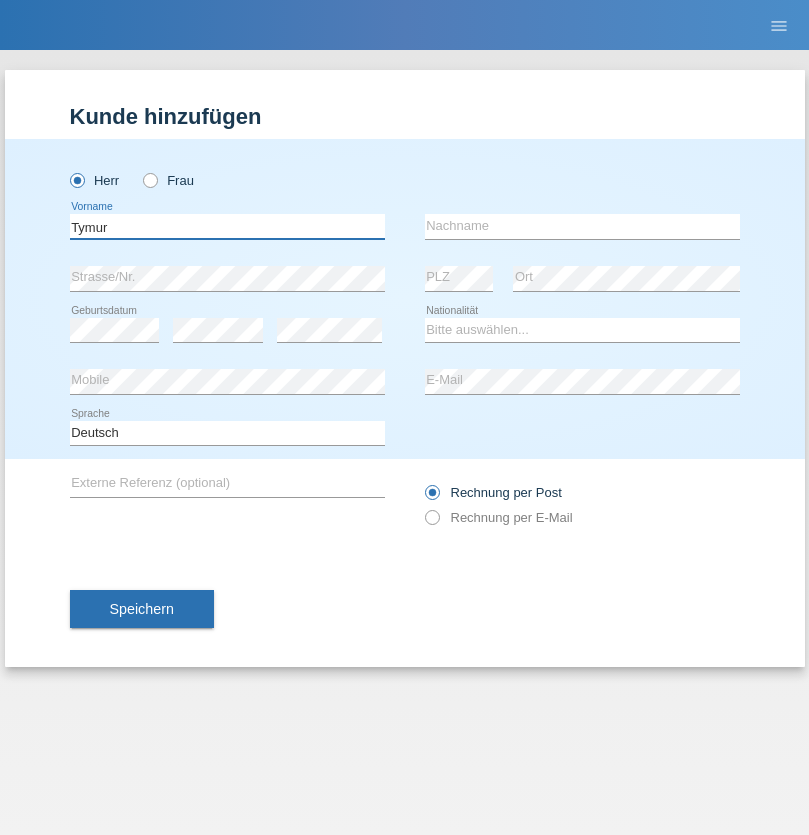 type on "Tymur" 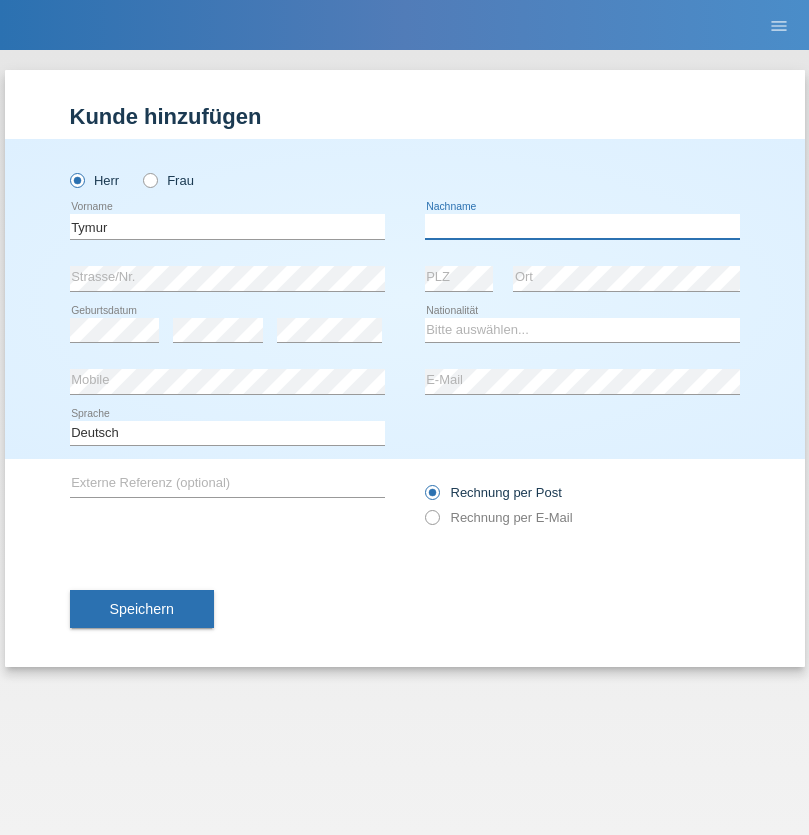 click at bounding box center (582, 226) 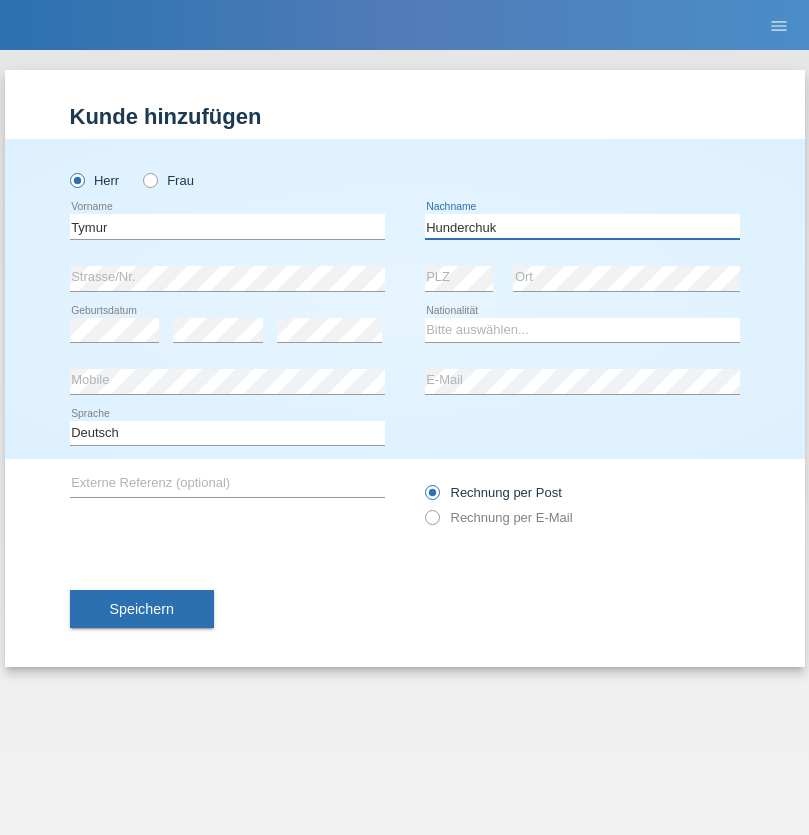 type on "Hunderchuk" 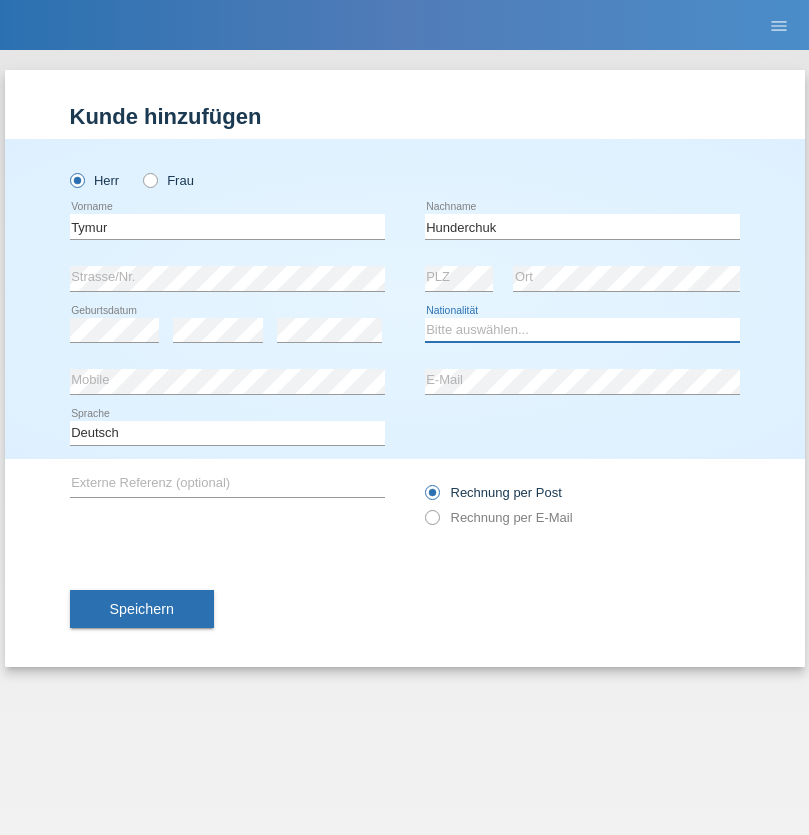 select on "UA" 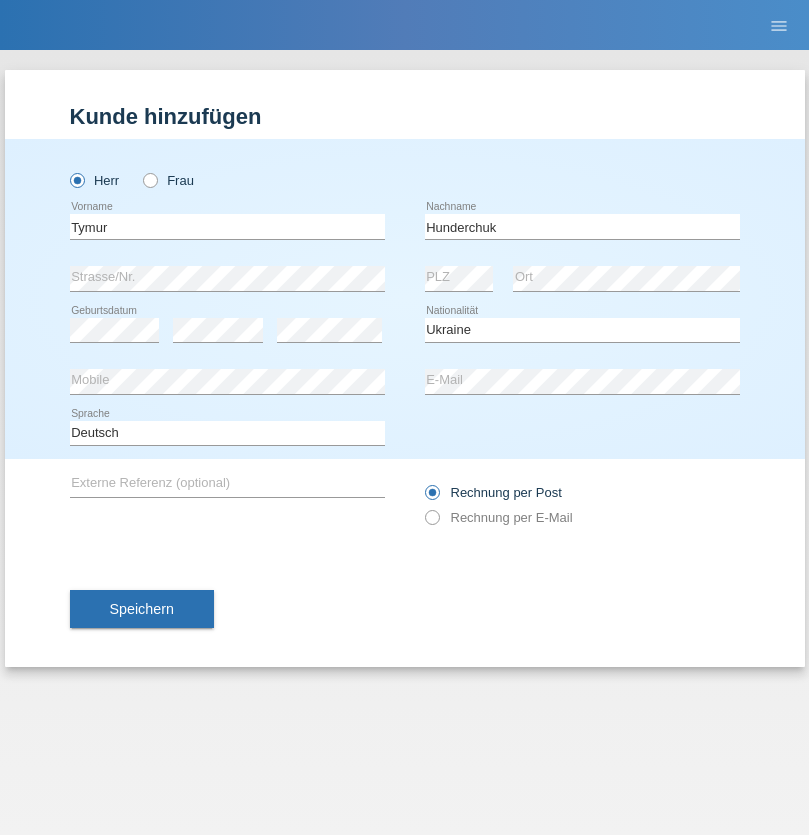 select on "C" 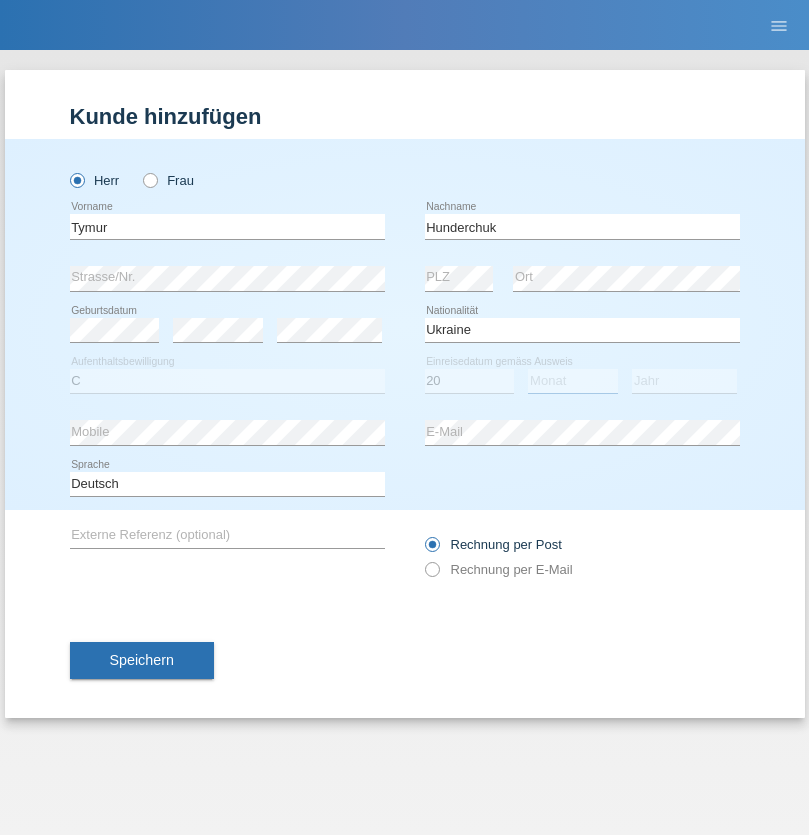 select on "08" 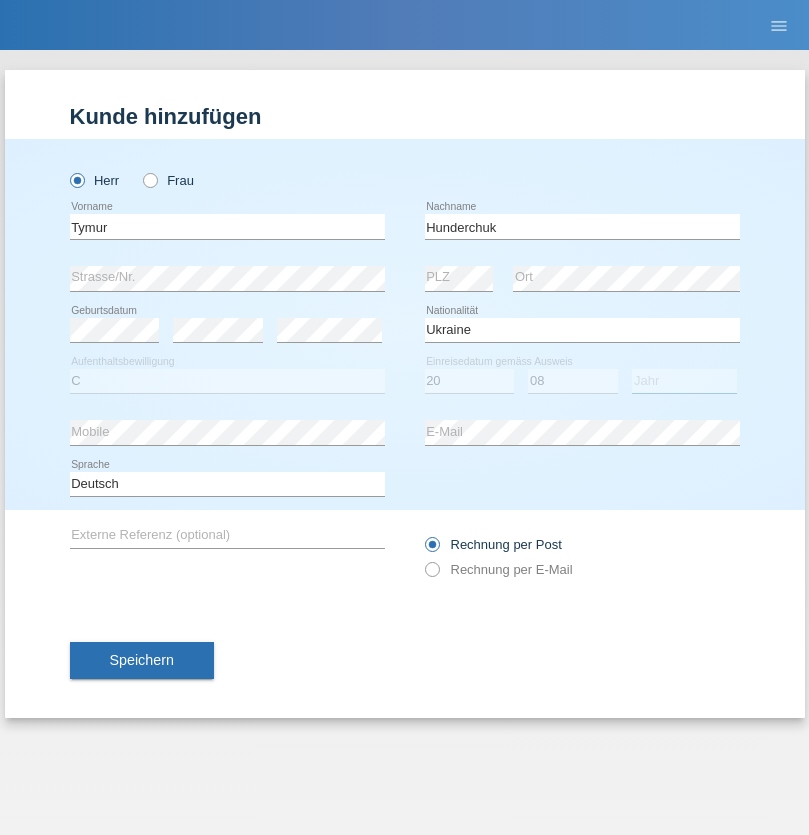 select on "2021" 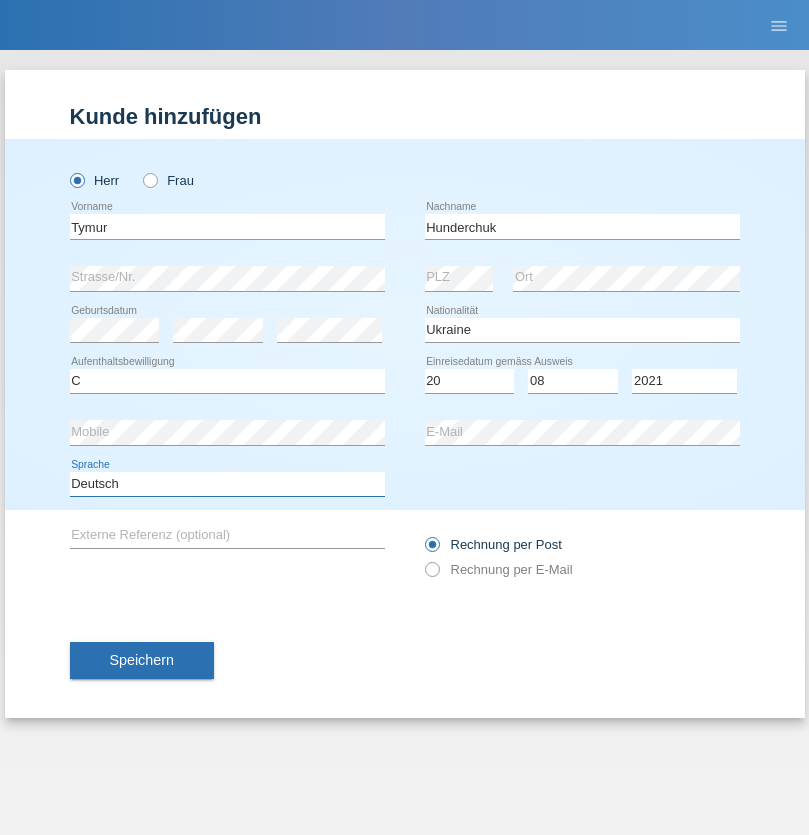 select on "en" 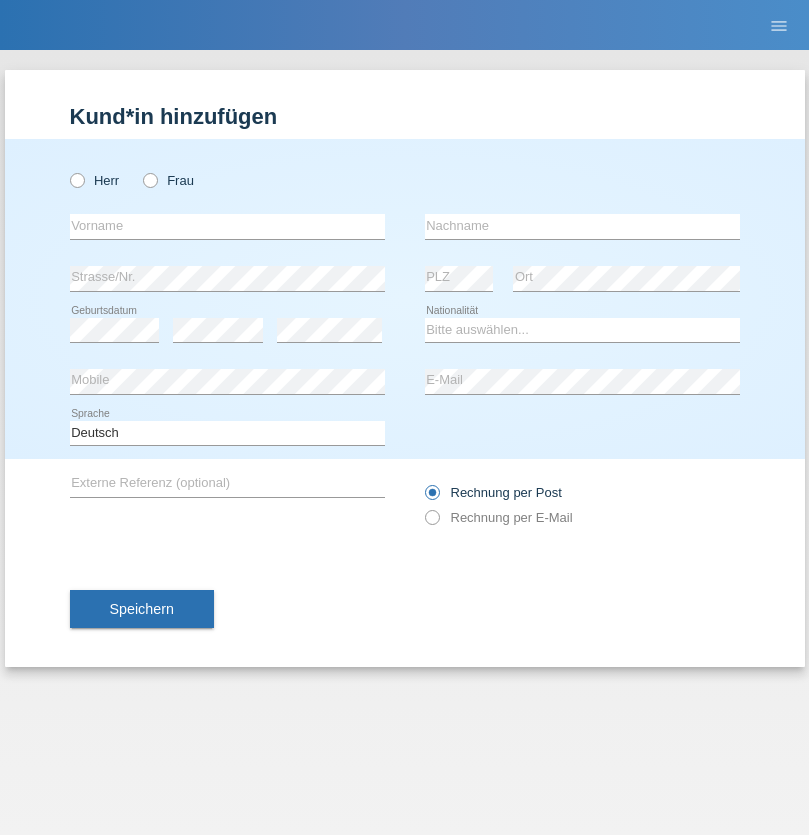 scroll, scrollTop: 0, scrollLeft: 0, axis: both 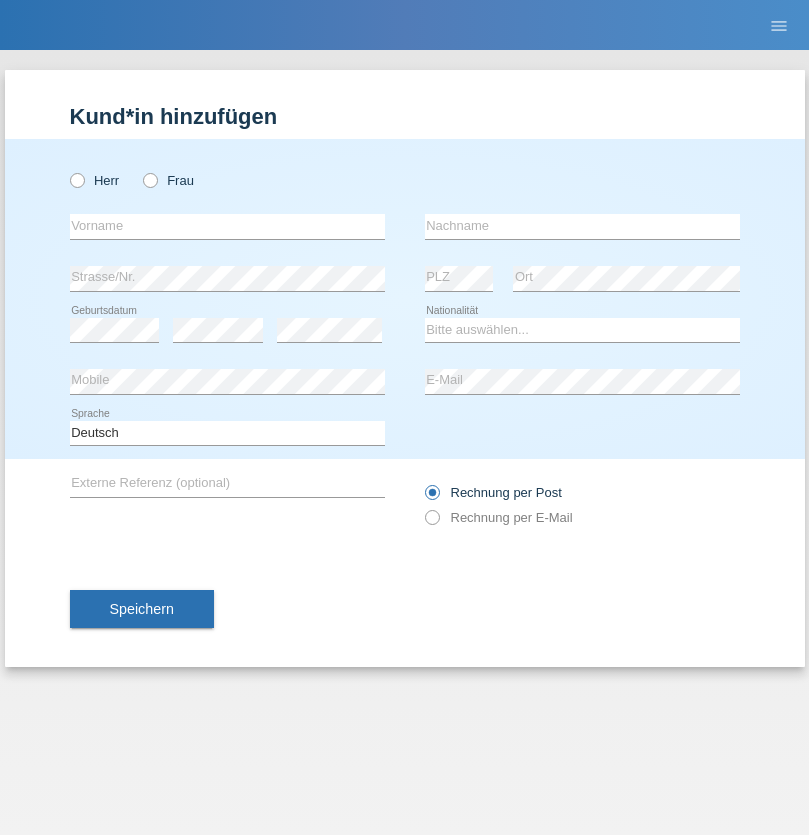 radio on "true" 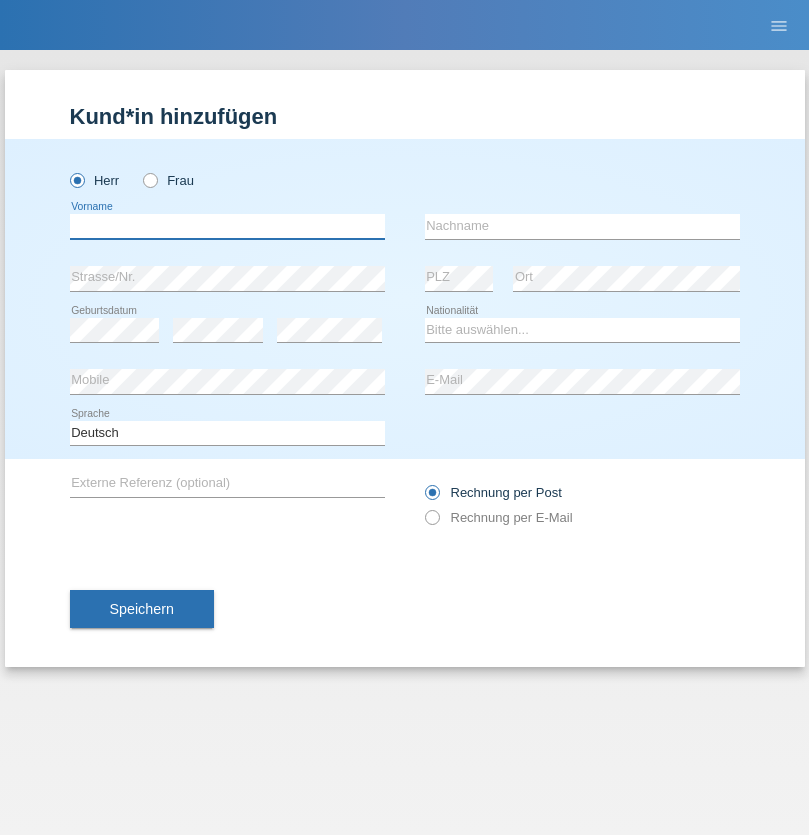click at bounding box center [227, 226] 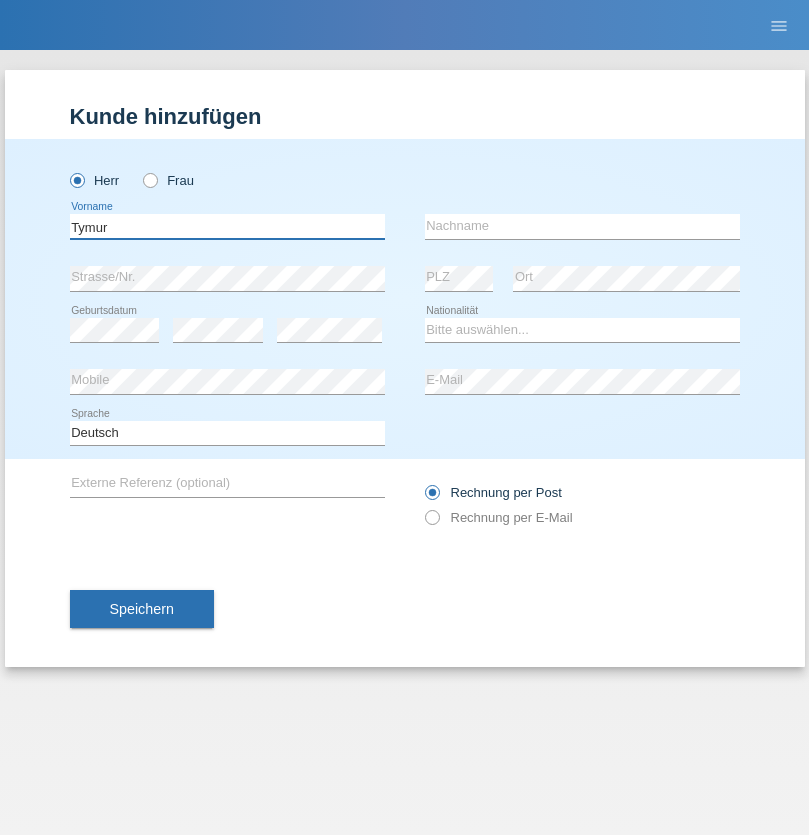 type on "Tymur" 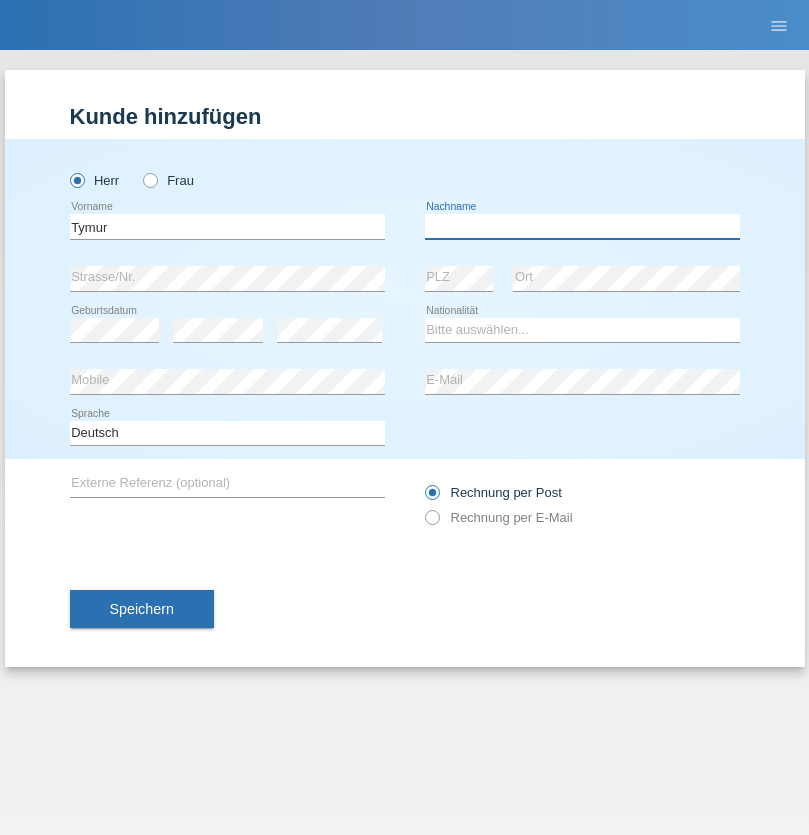 click at bounding box center (582, 226) 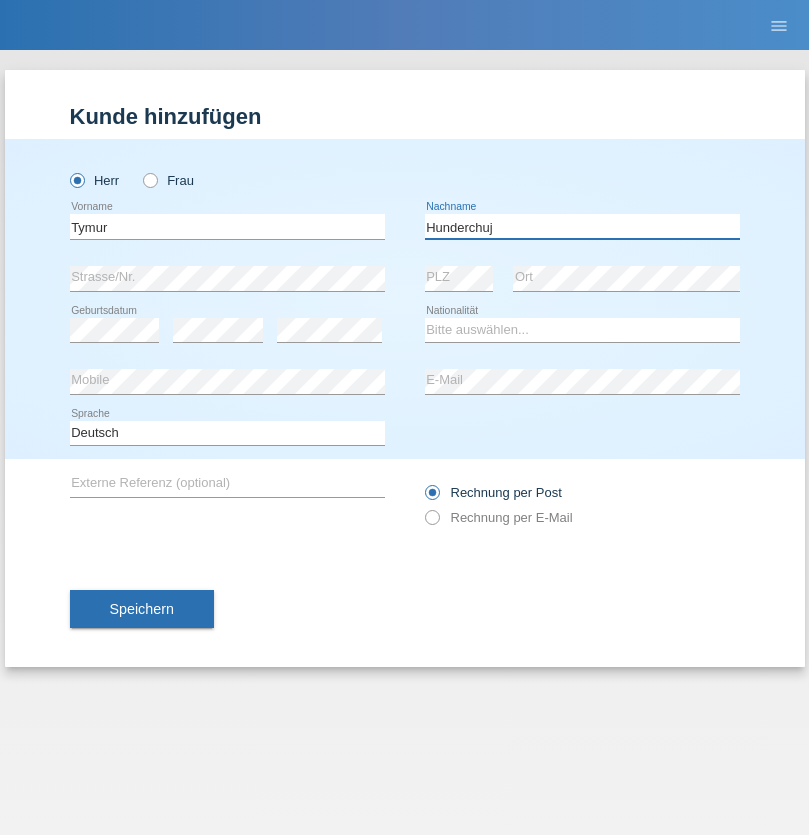 type on "Hunderchuj" 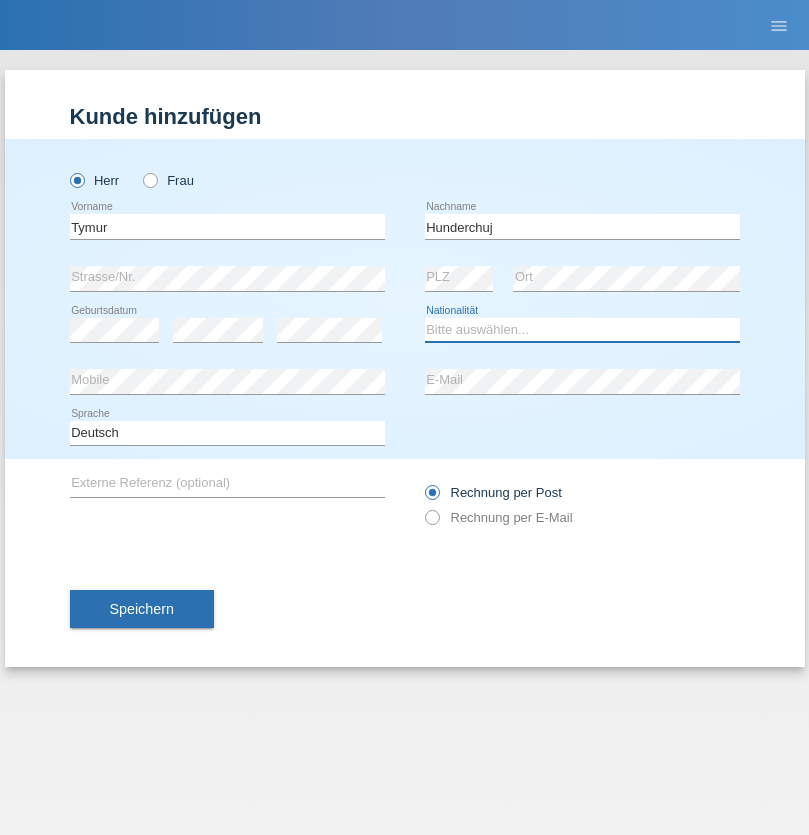 select on "UA" 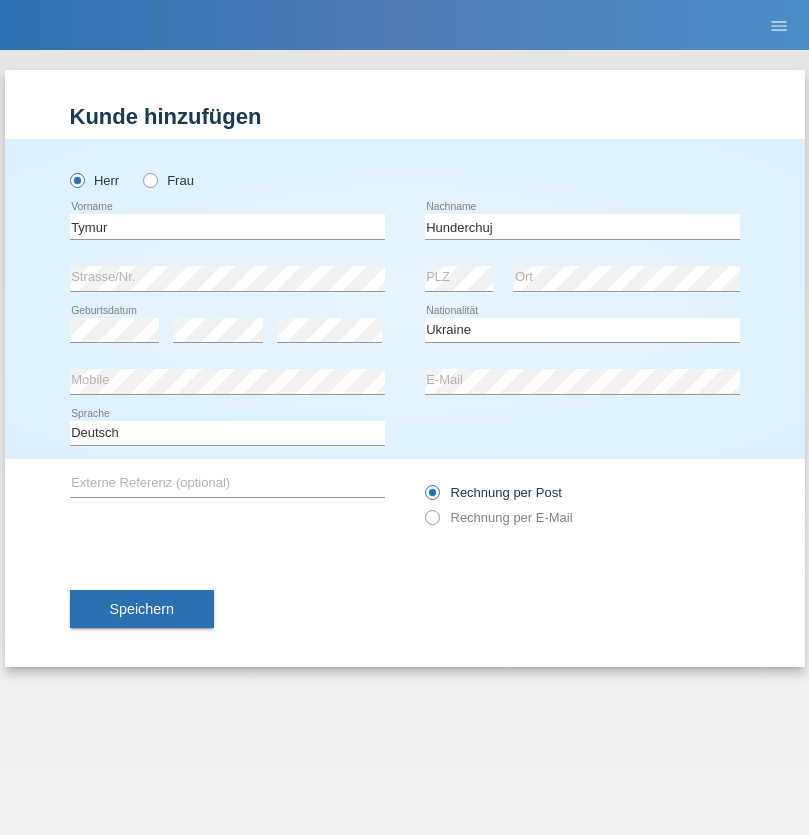 select on "C" 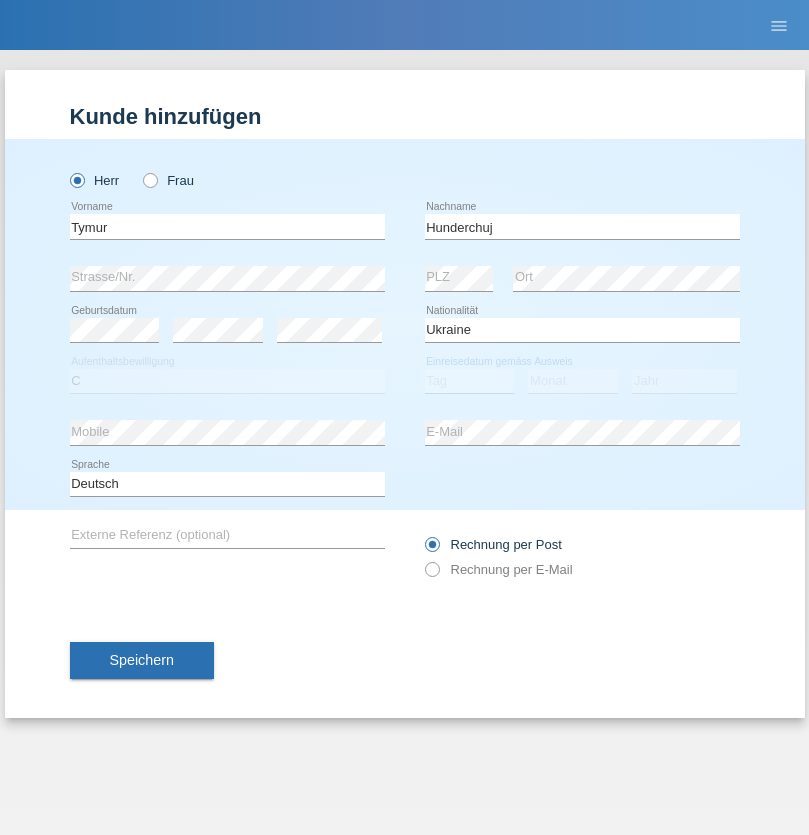 select on "20" 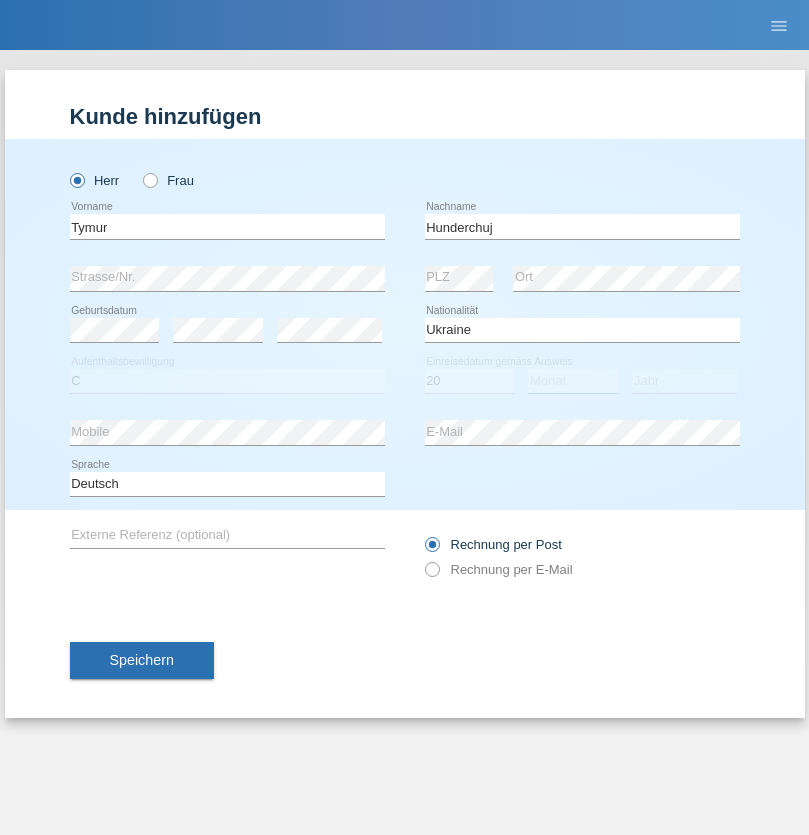 select on "08" 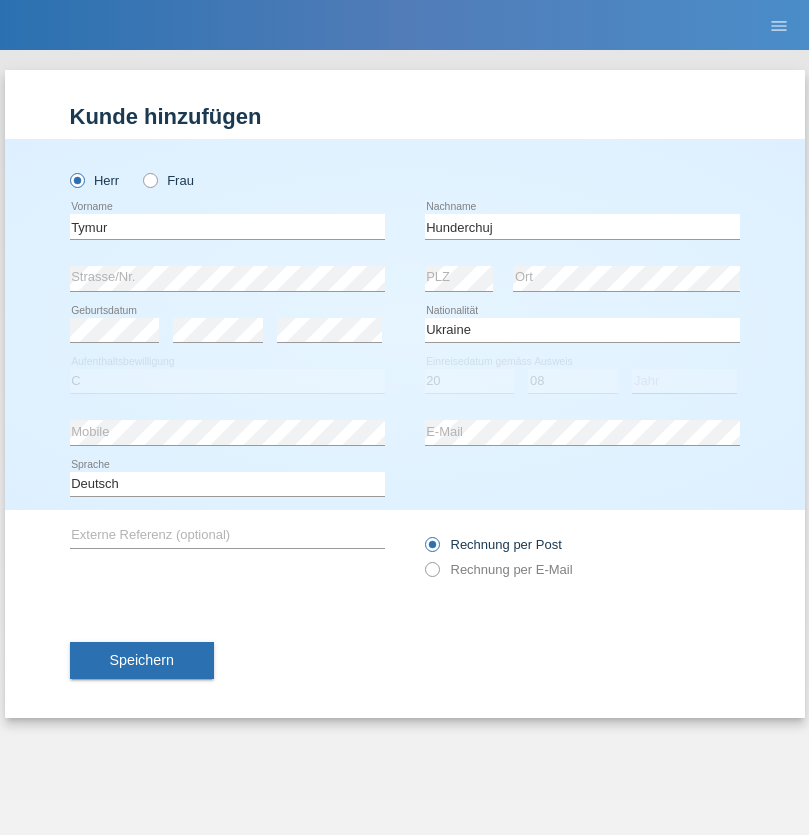 select on "2021" 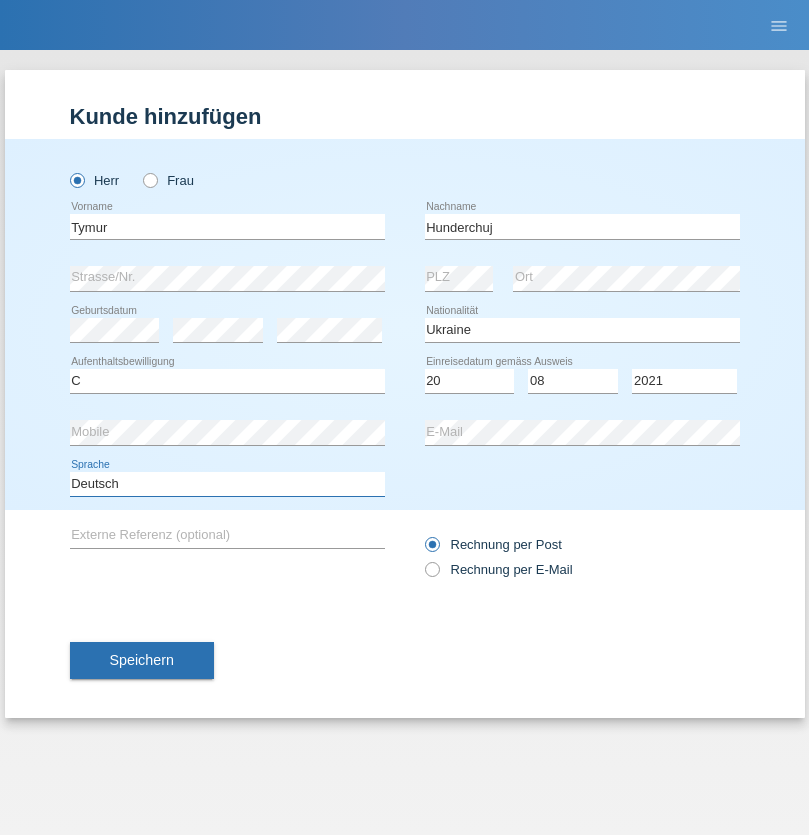 select on "en" 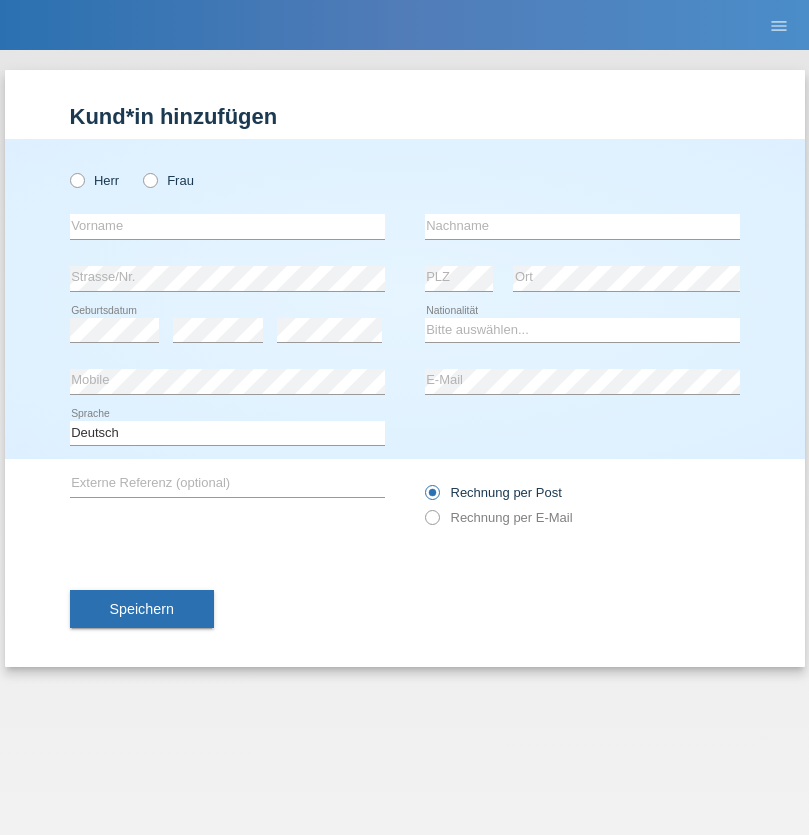 scroll, scrollTop: 0, scrollLeft: 0, axis: both 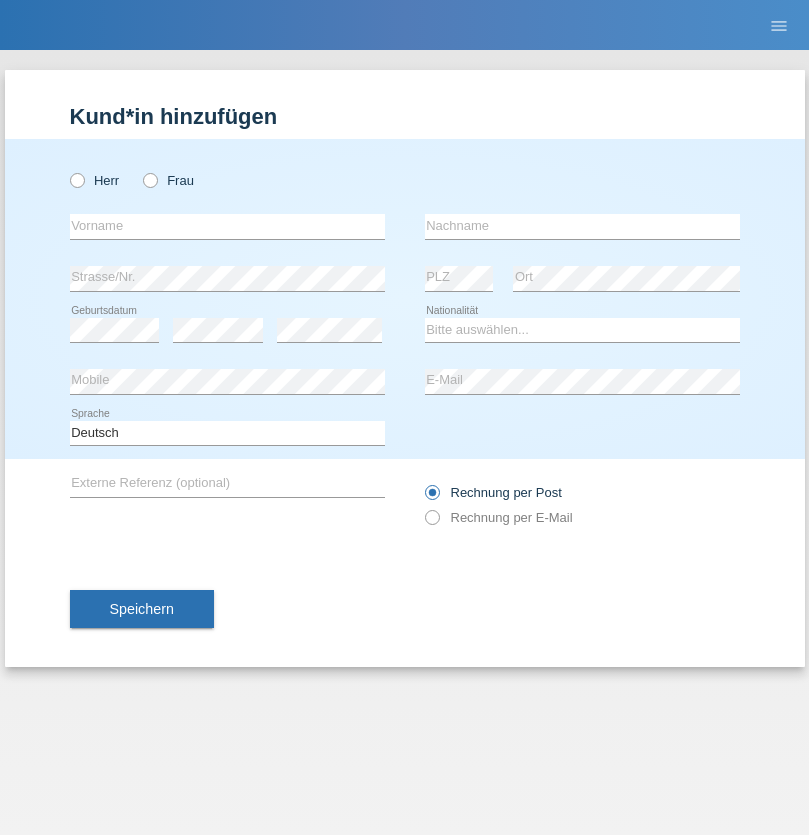 radio on "true" 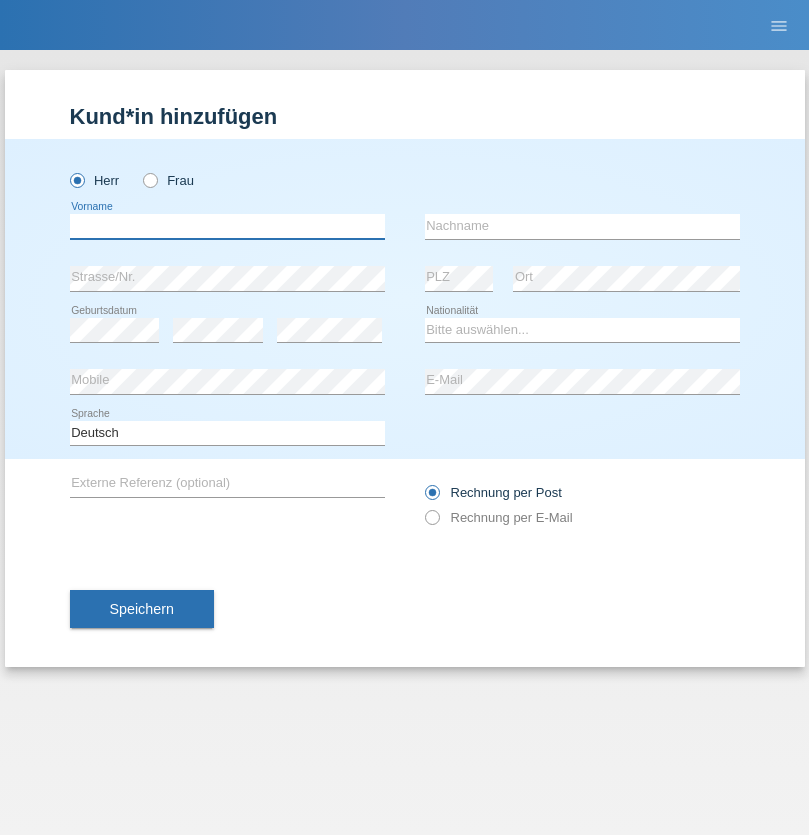 click at bounding box center [227, 226] 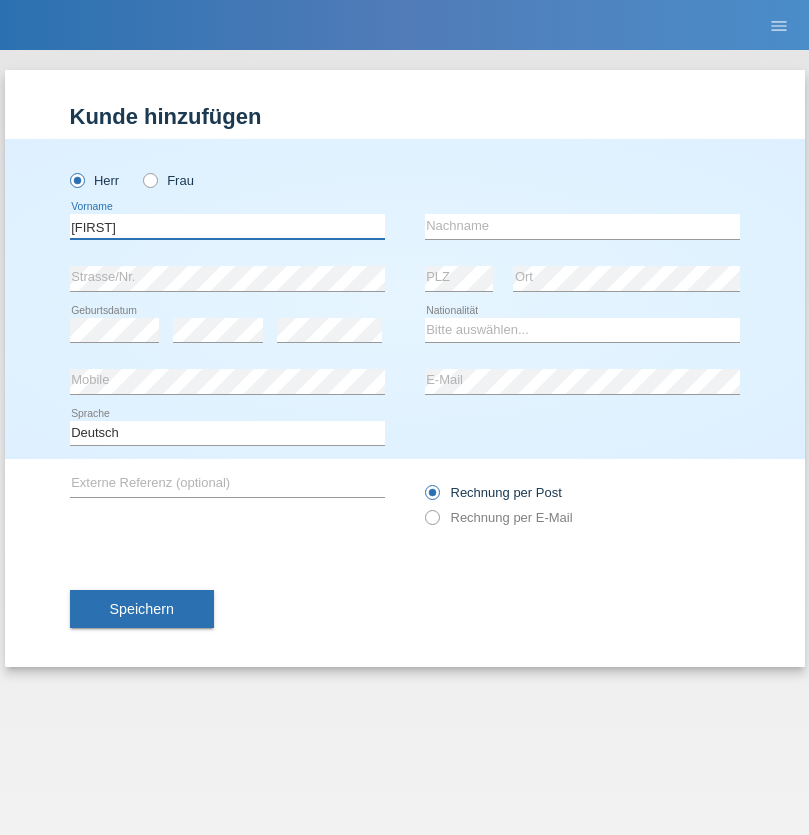 type on "[FIRST]" 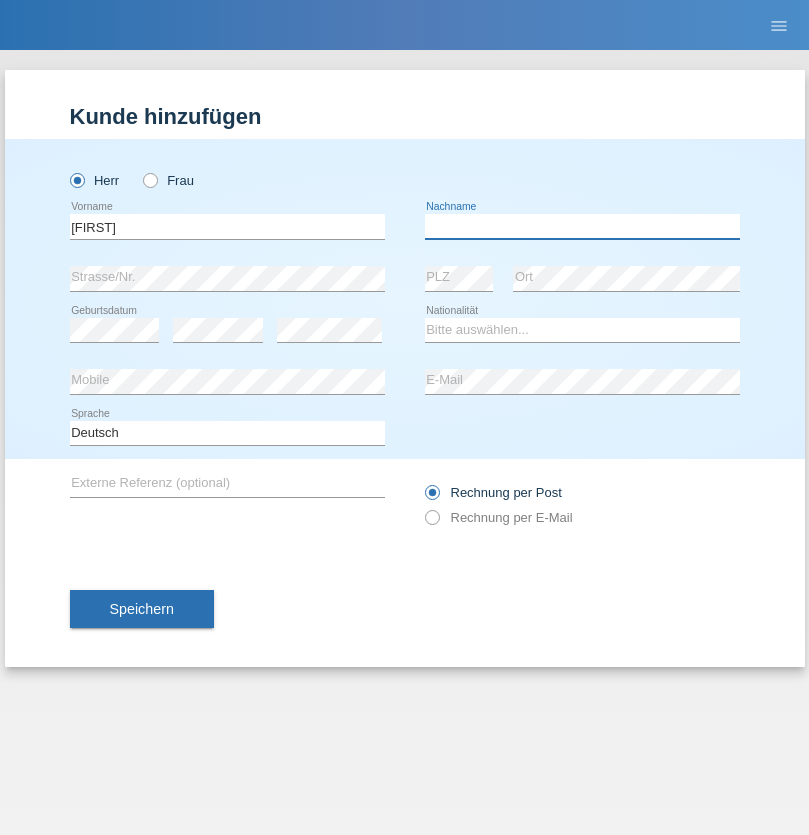 click at bounding box center [582, 226] 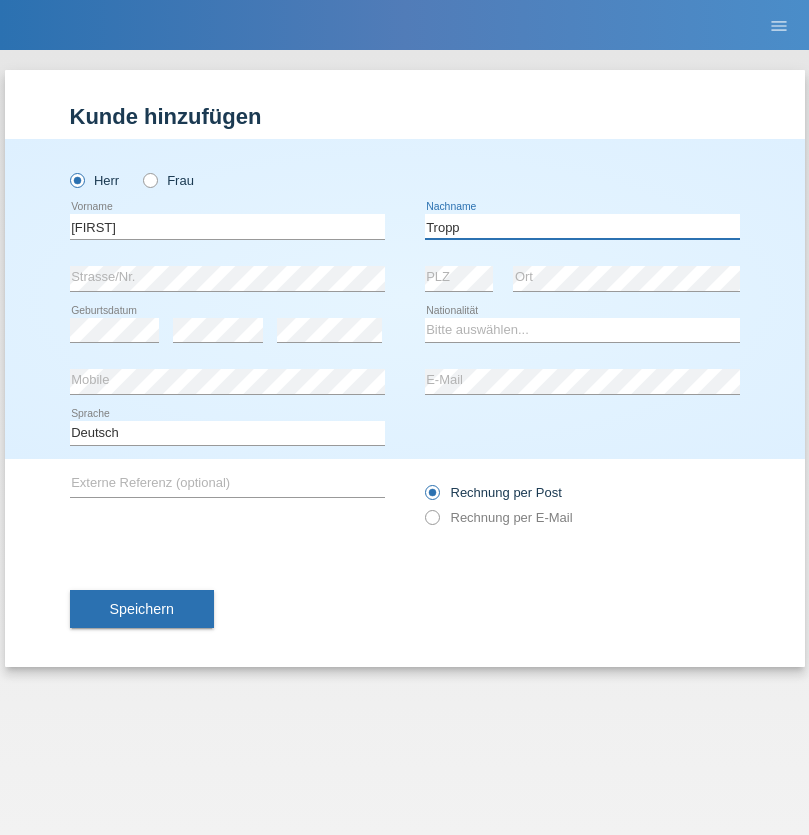 type on "Tropp" 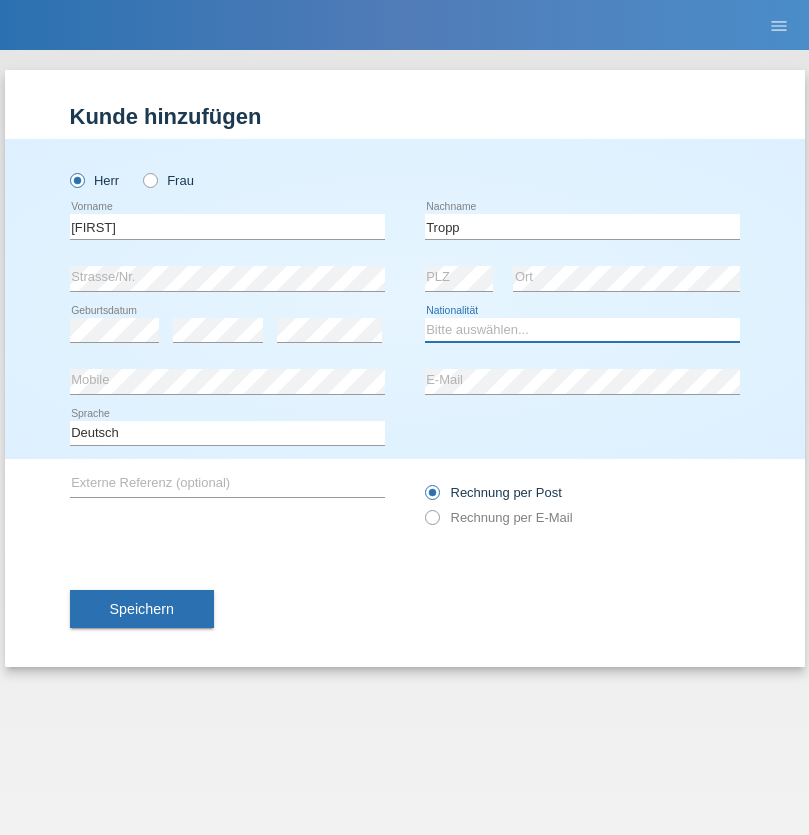 select on "SK" 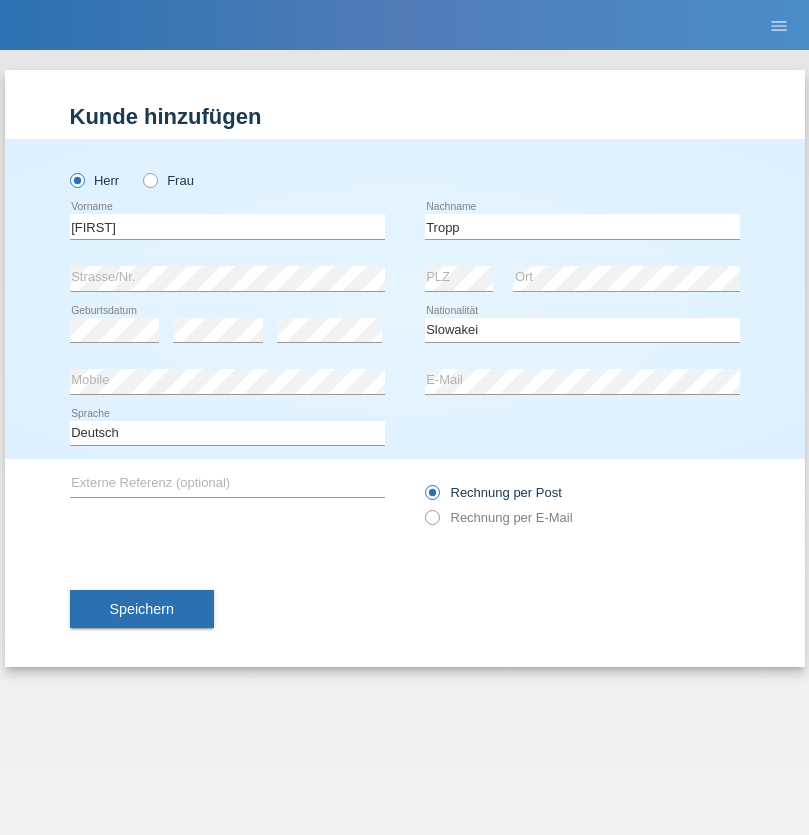 select on "C" 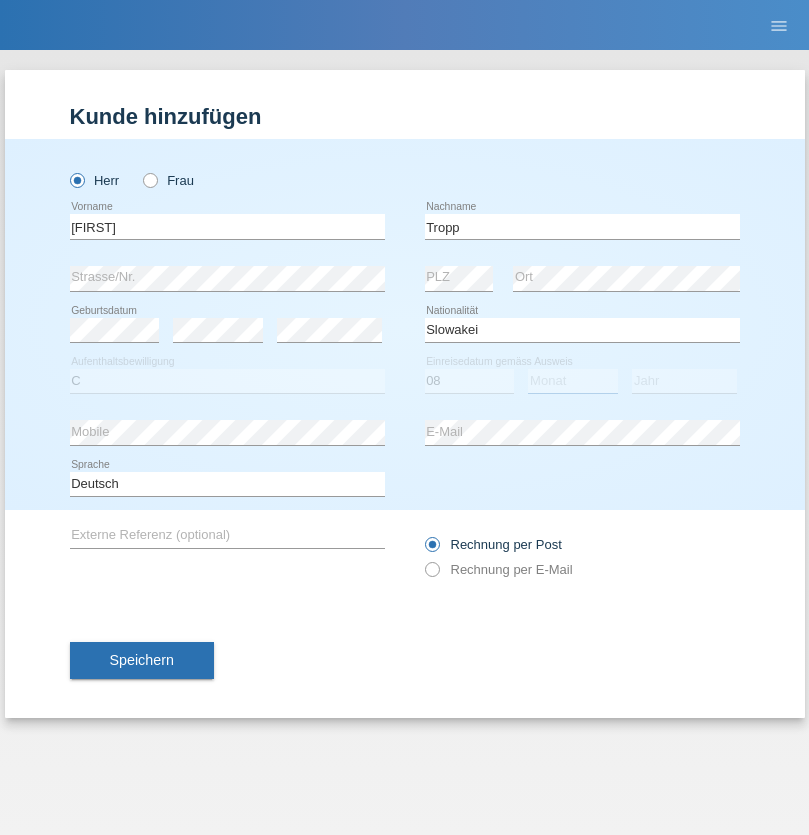 select on "08" 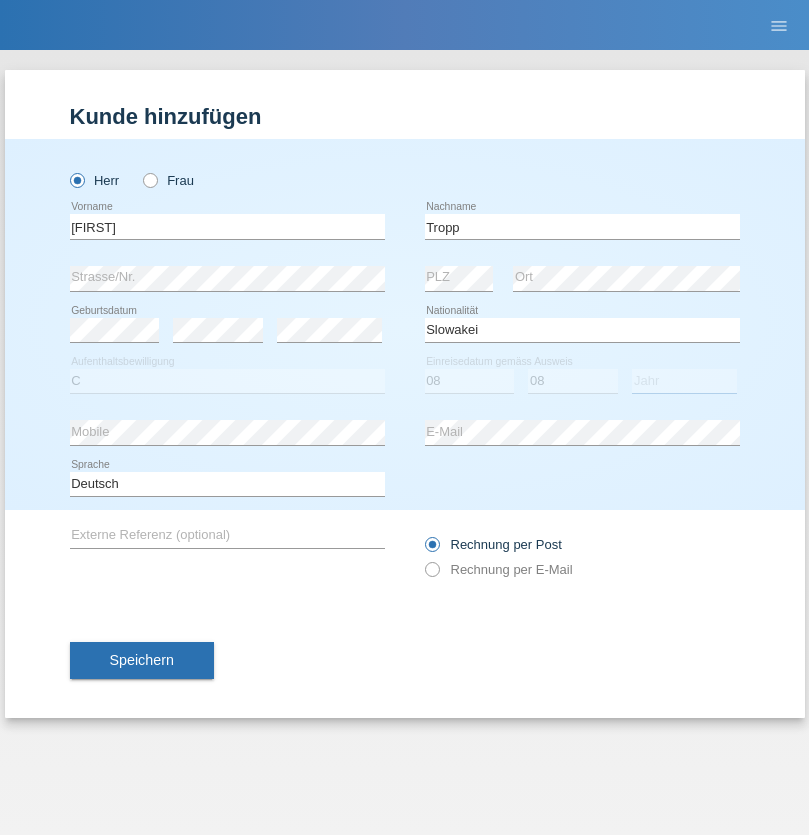 select on "2021" 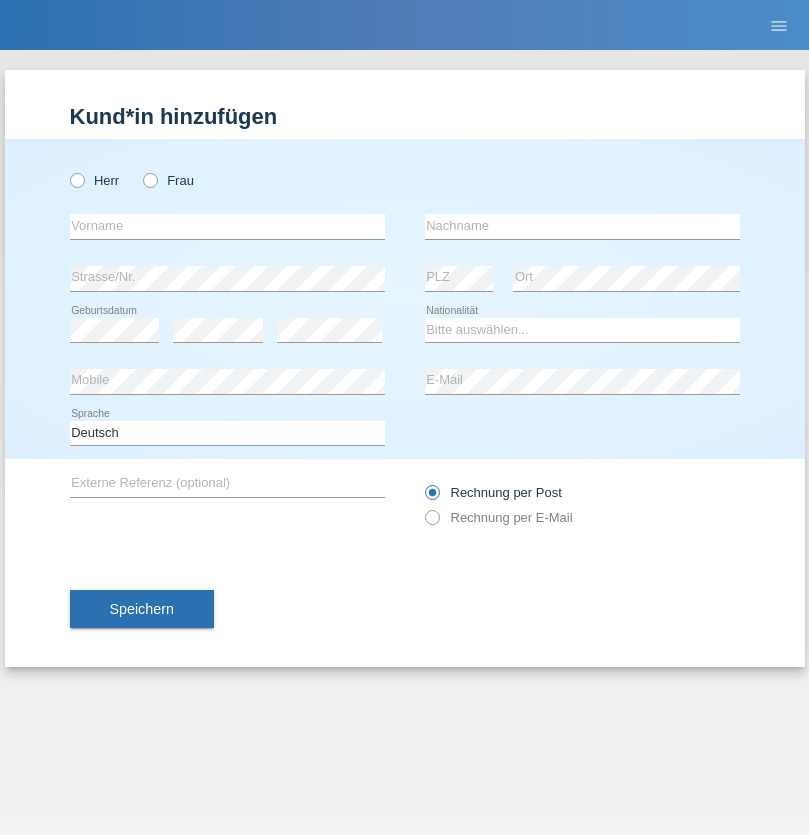 scroll, scrollTop: 0, scrollLeft: 0, axis: both 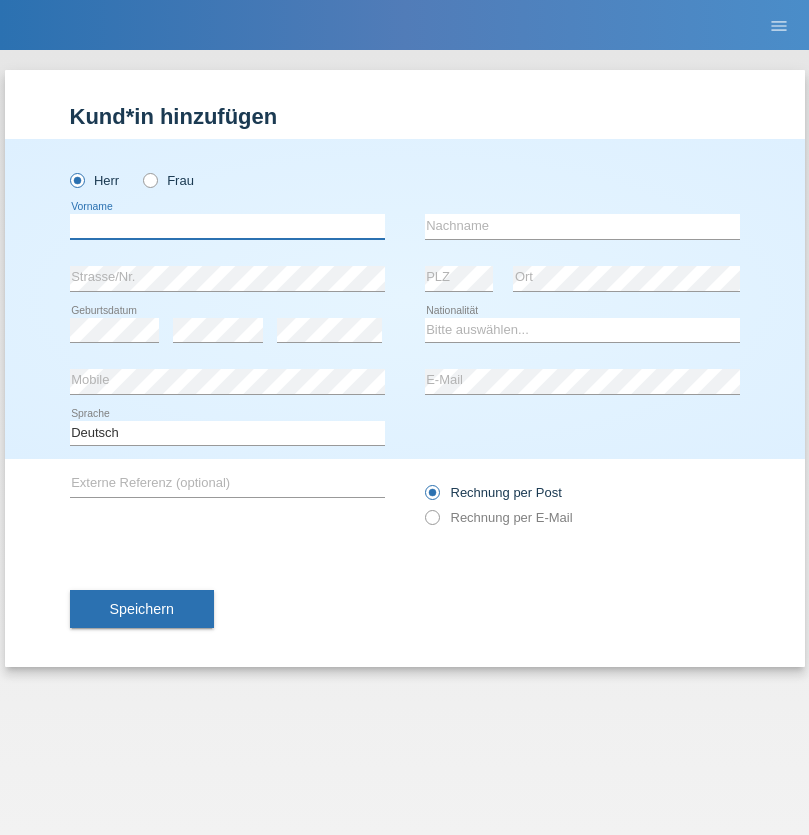 click at bounding box center [227, 226] 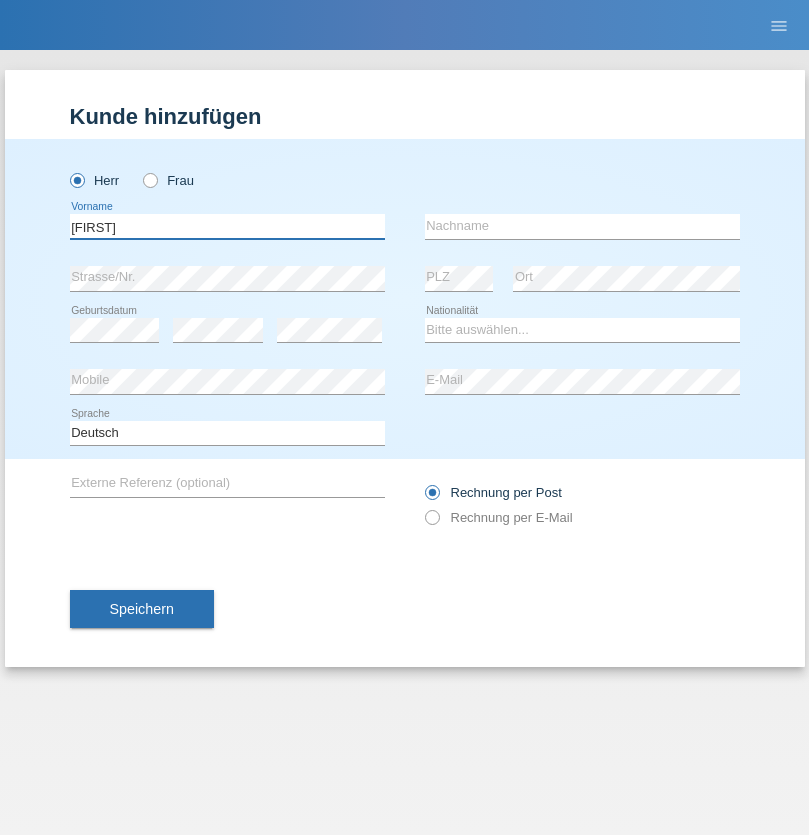 type on "Dirk" 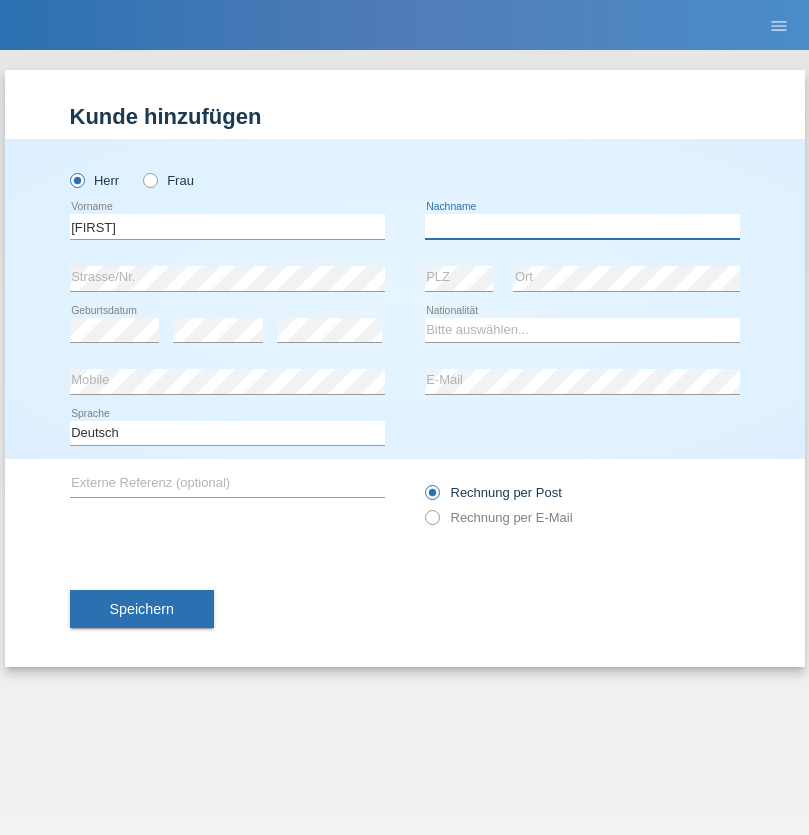 click at bounding box center [582, 226] 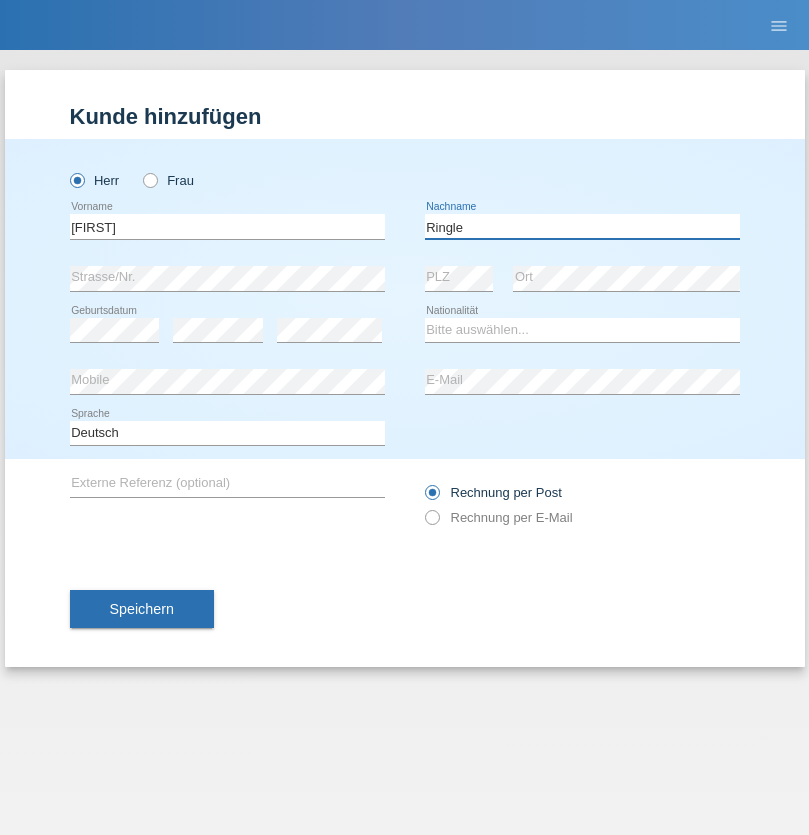 type on "Ringle" 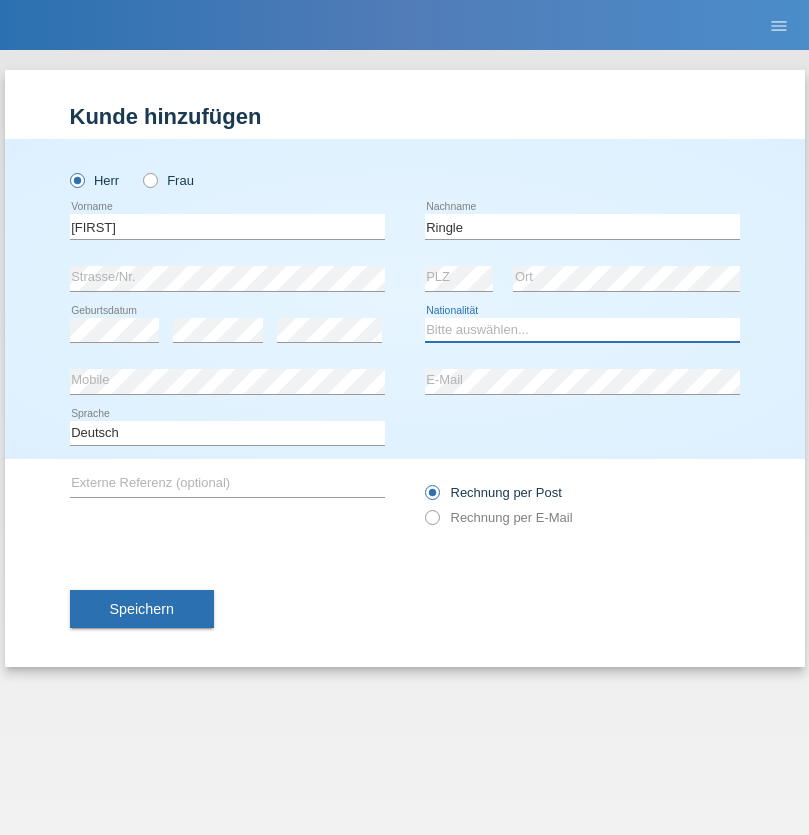 select on "DE" 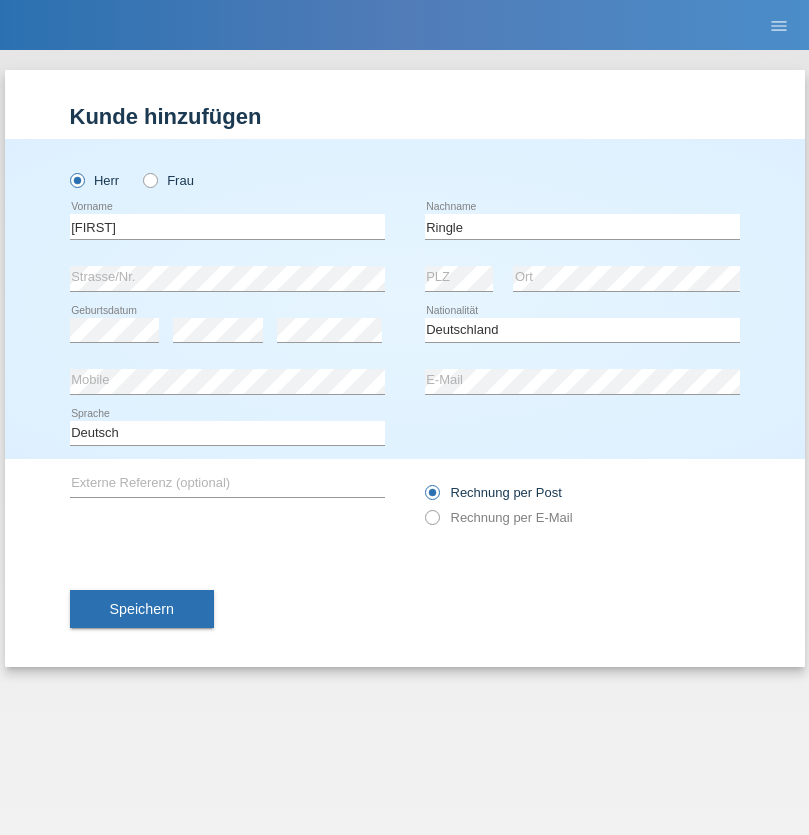select on "C" 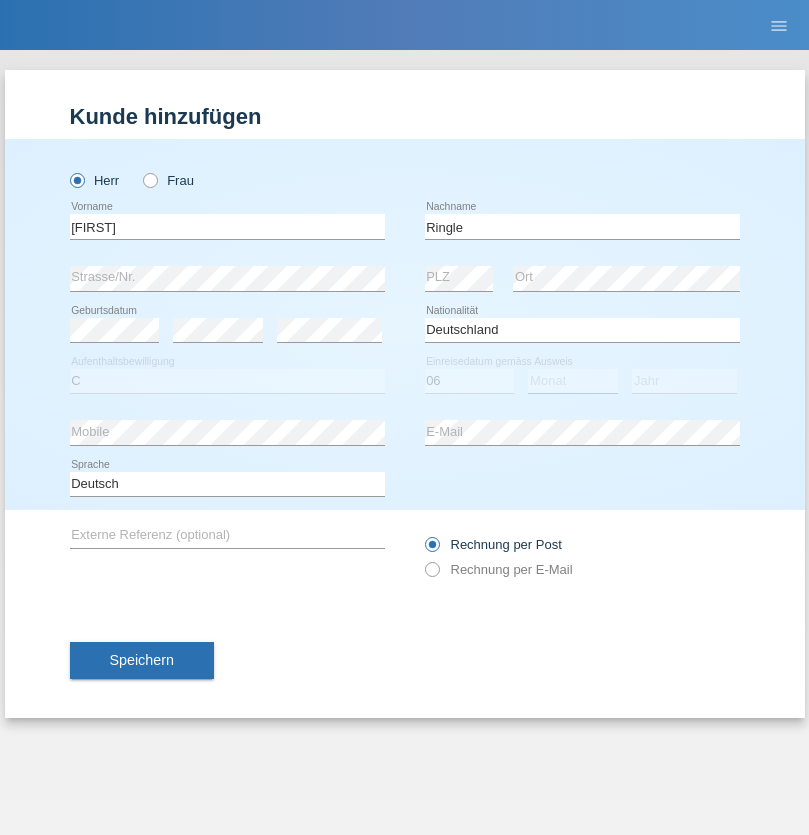 select on "01" 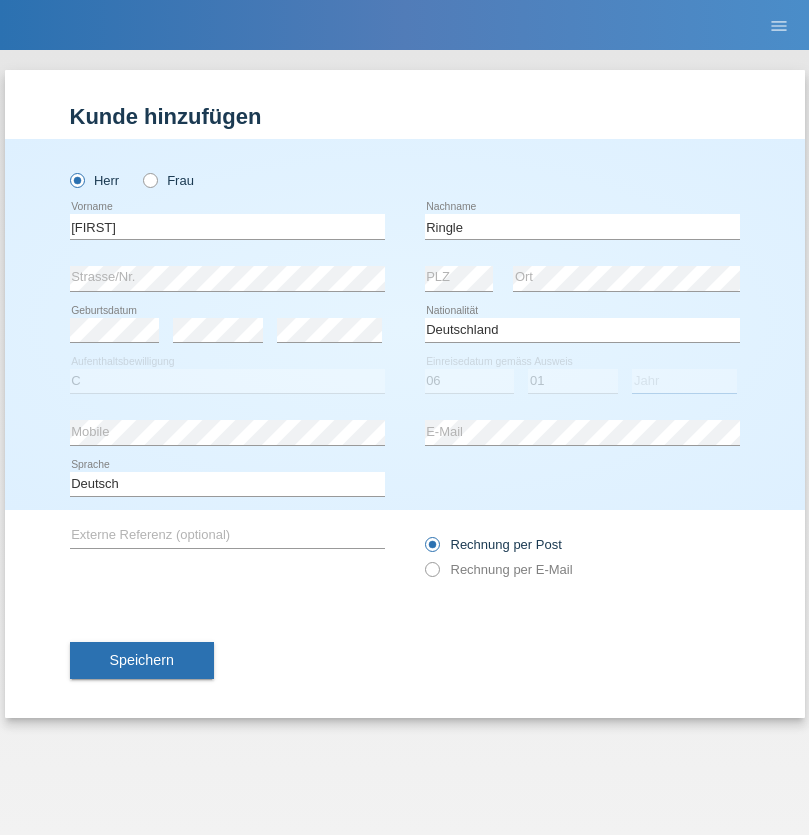 select on "2021" 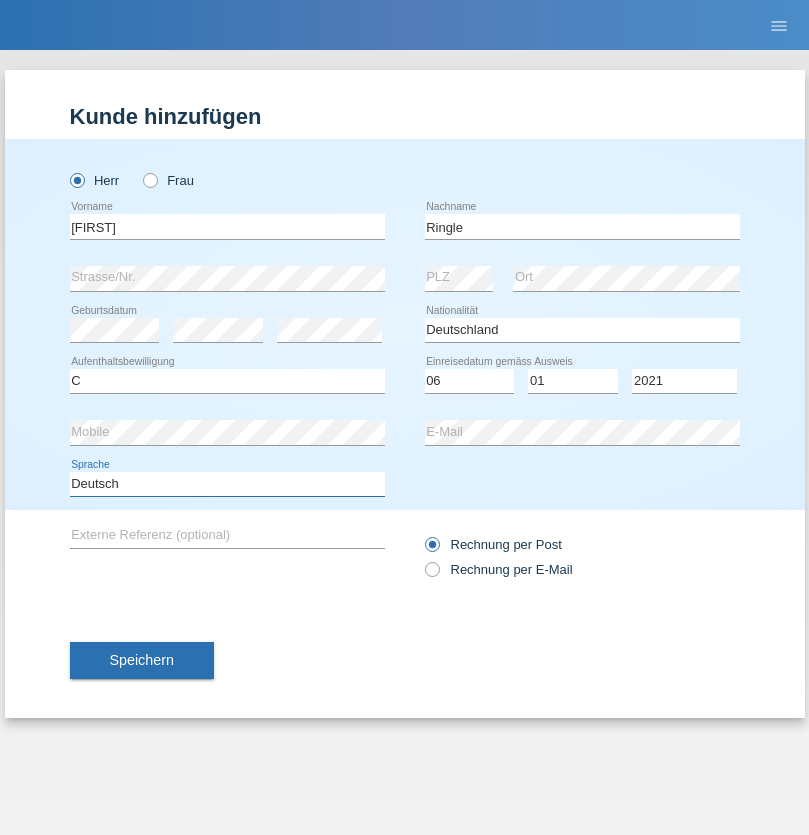 select on "en" 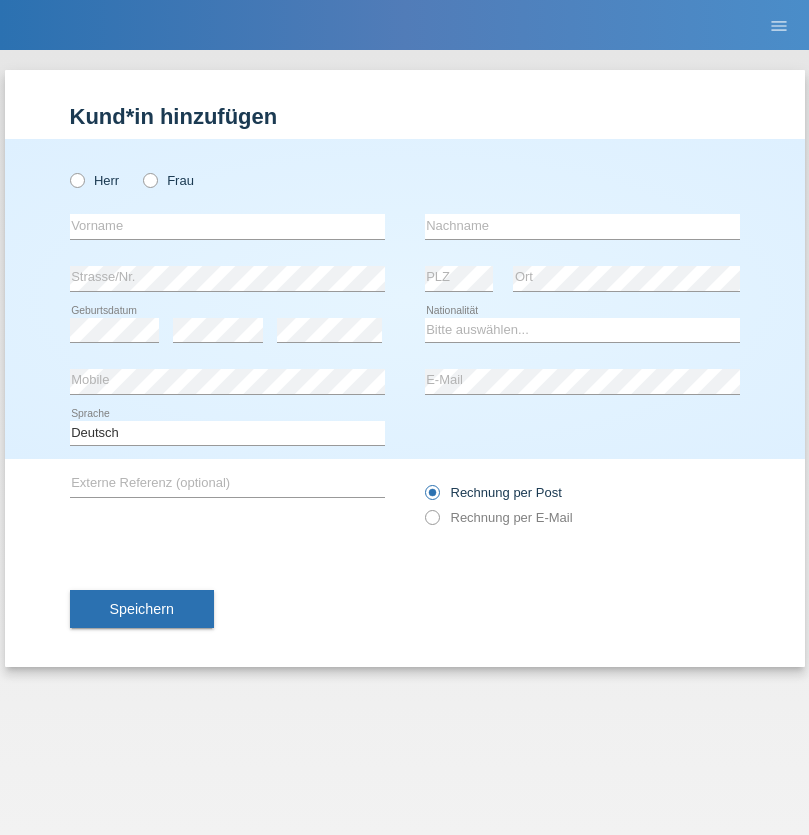 scroll, scrollTop: 0, scrollLeft: 0, axis: both 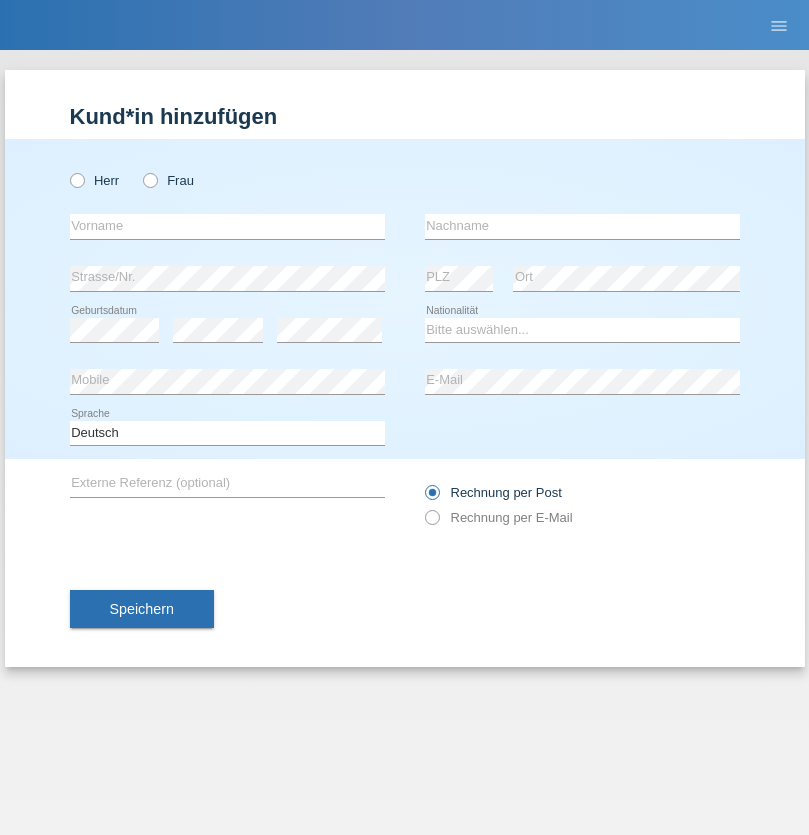 radio on "true" 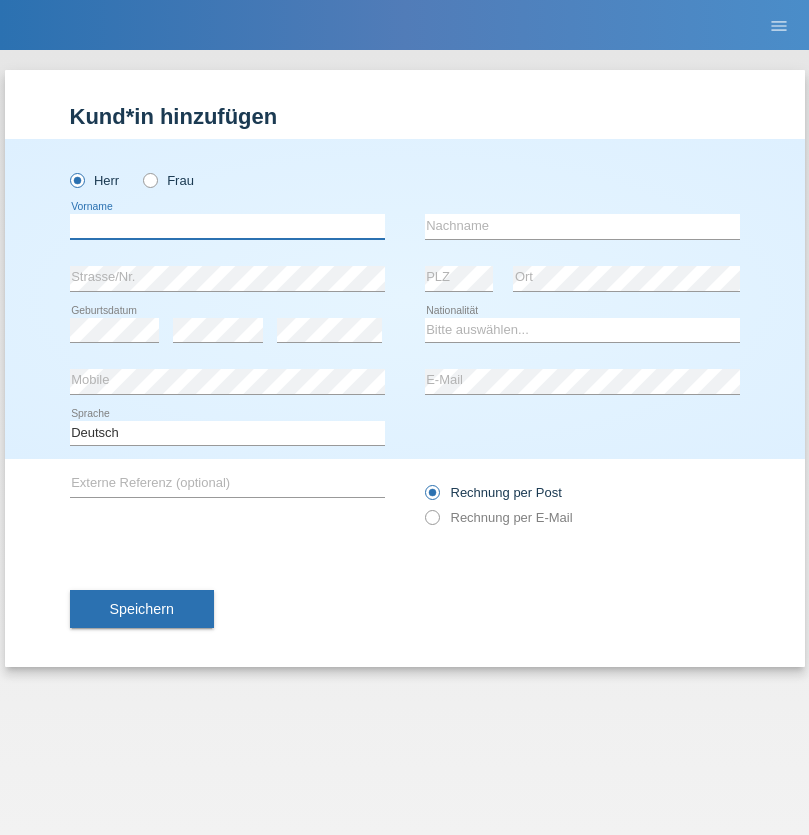click at bounding box center [227, 226] 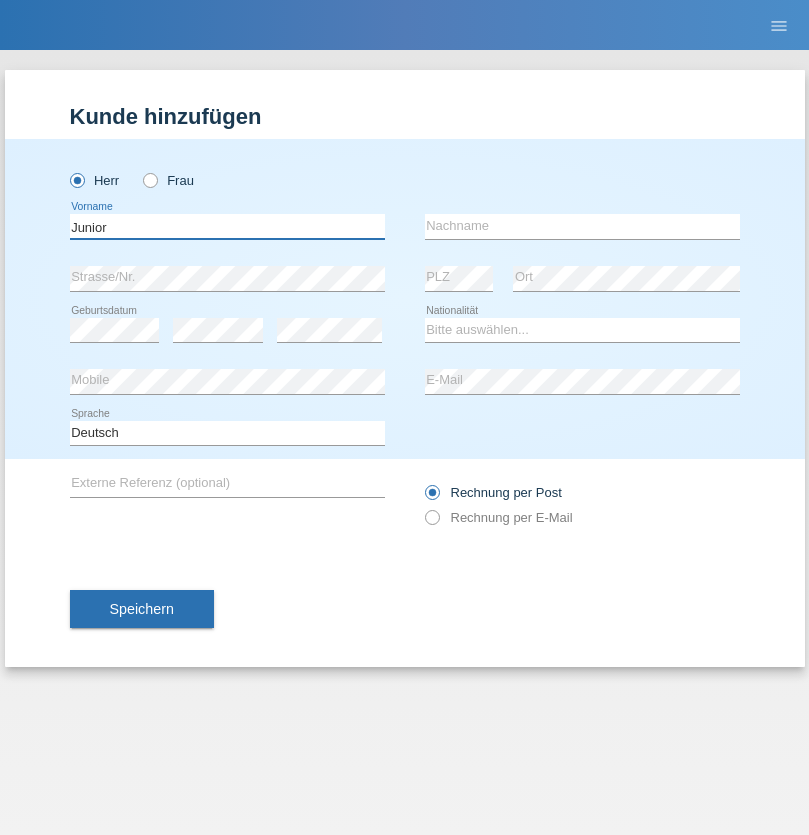 type on "Junior" 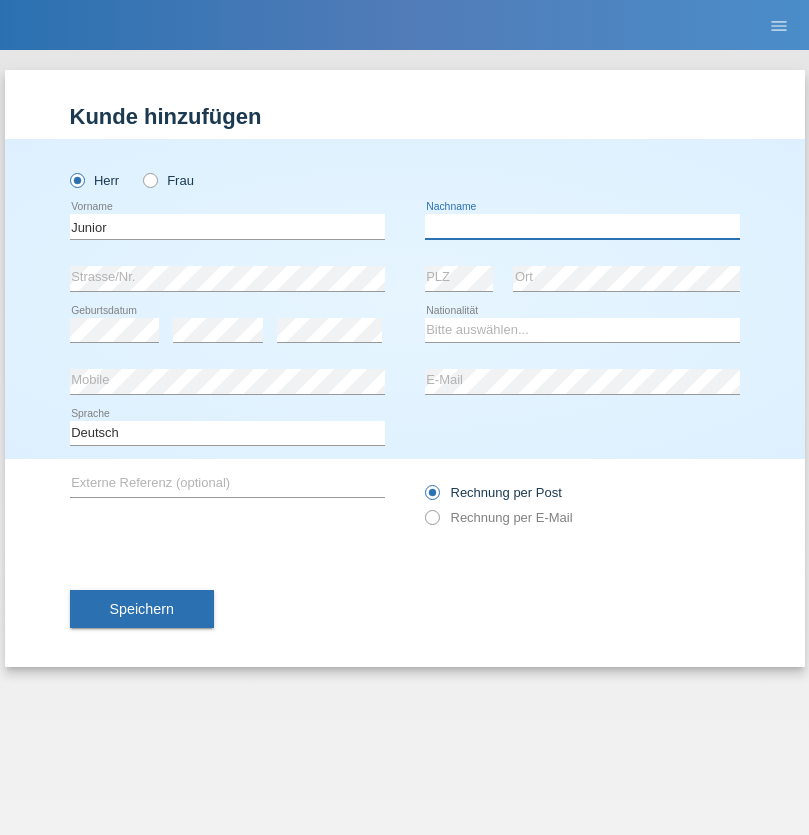 click at bounding box center (582, 226) 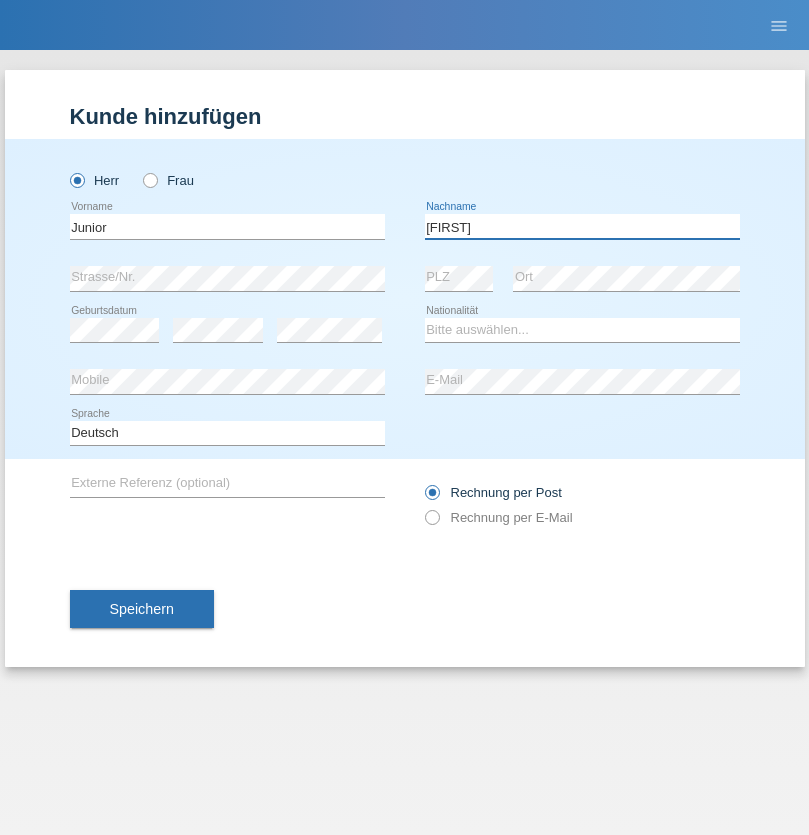 type on "[FIRST]" 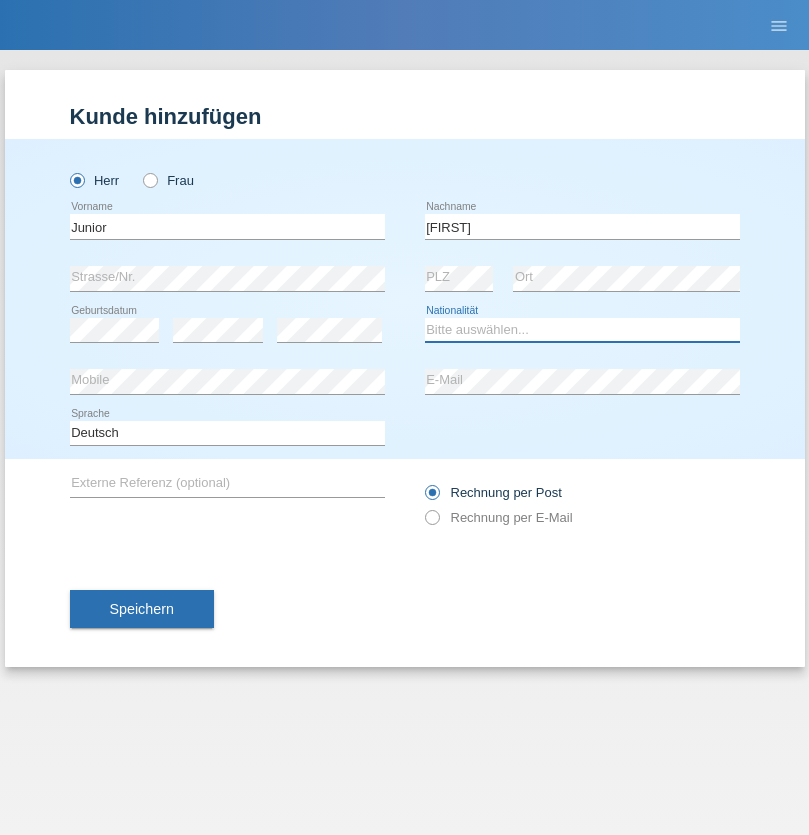 select on "CH" 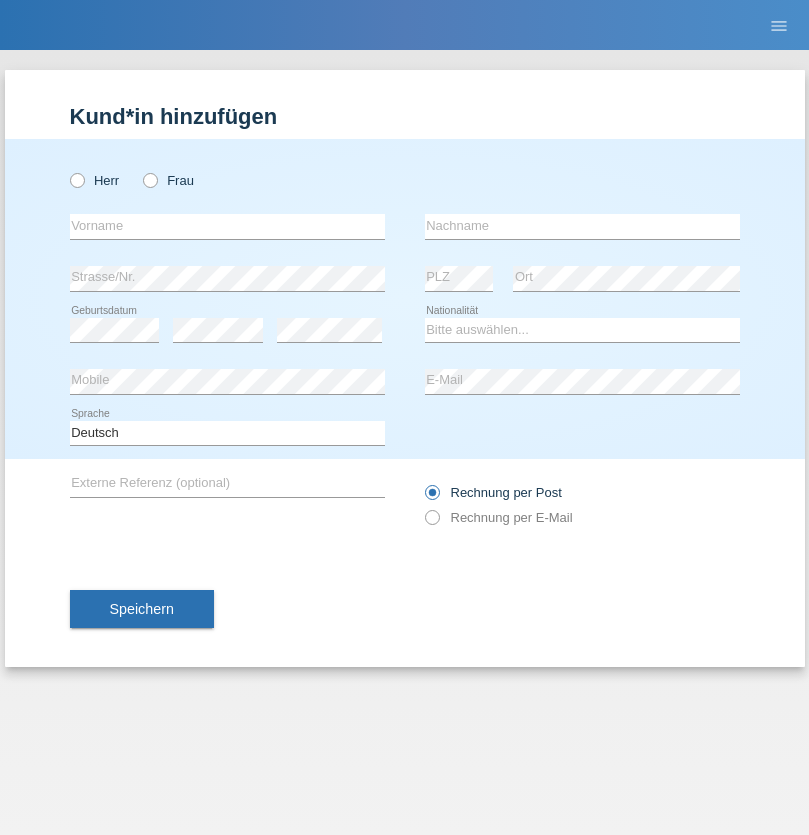scroll, scrollTop: 0, scrollLeft: 0, axis: both 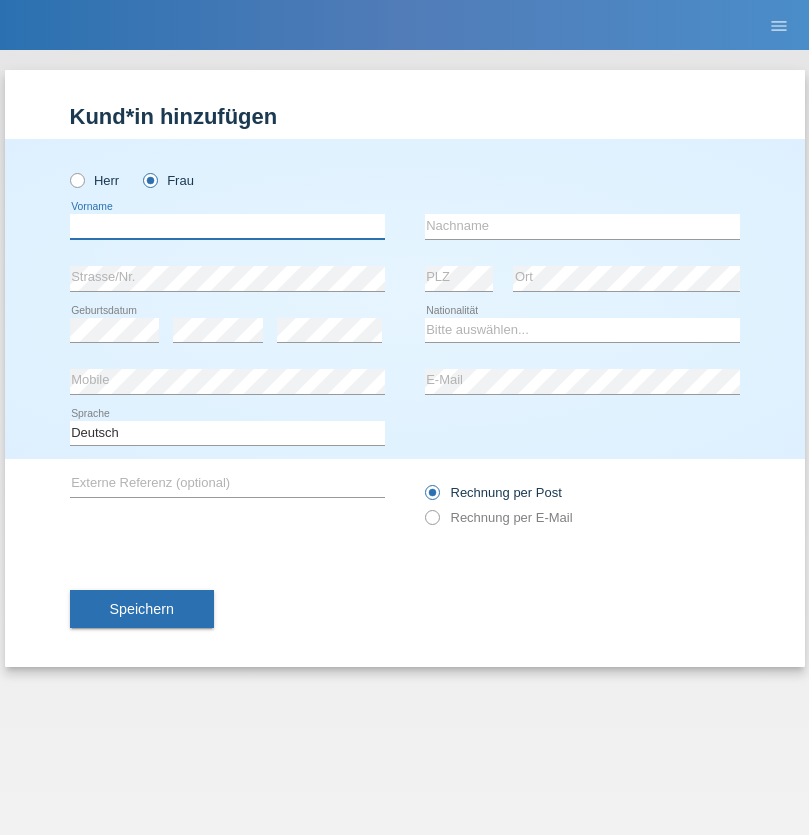 click at bounding box center [227, 226] 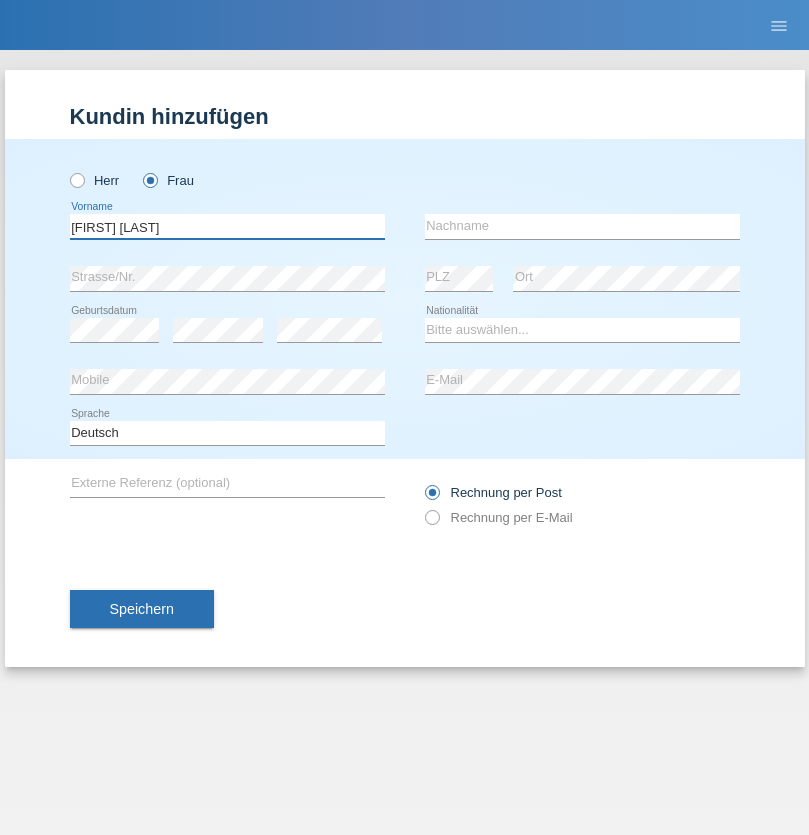 type on "Maria Fernanda" 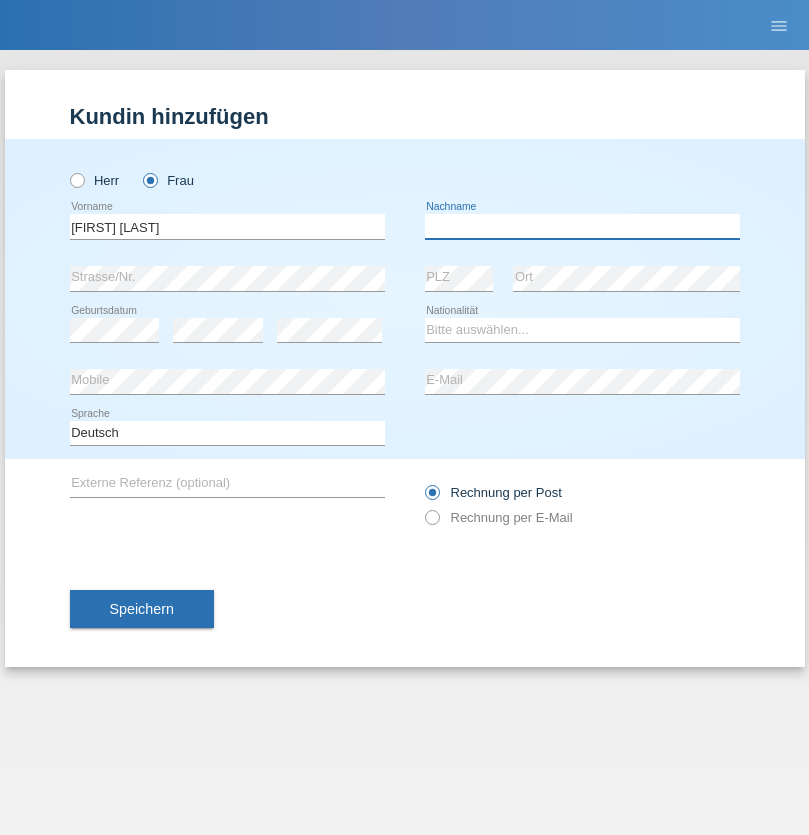 click at bounding box center (582, 226) 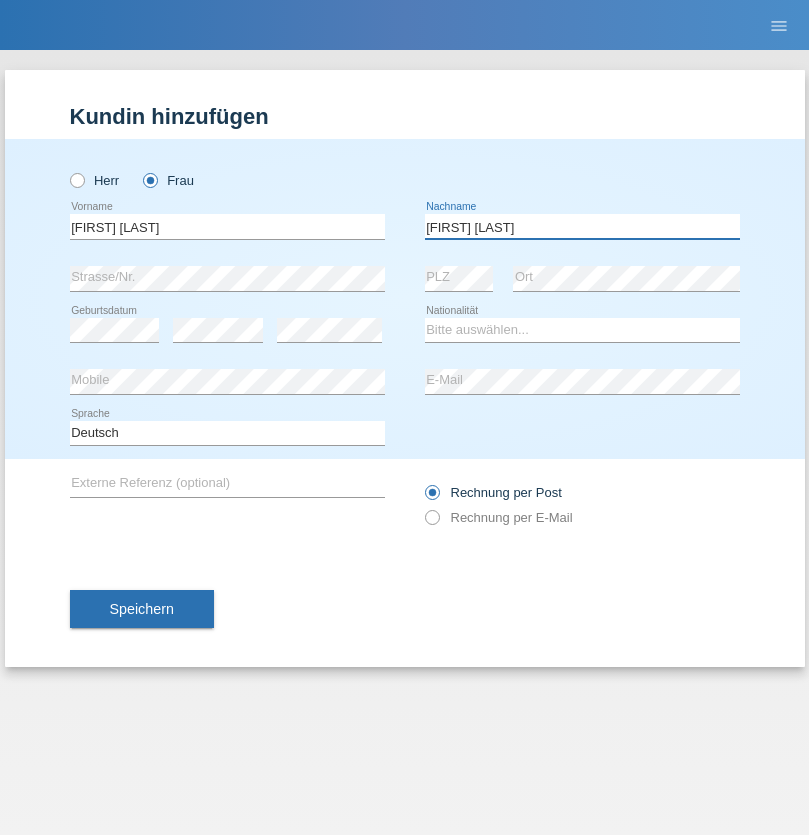 type on "Knusel Campillo" 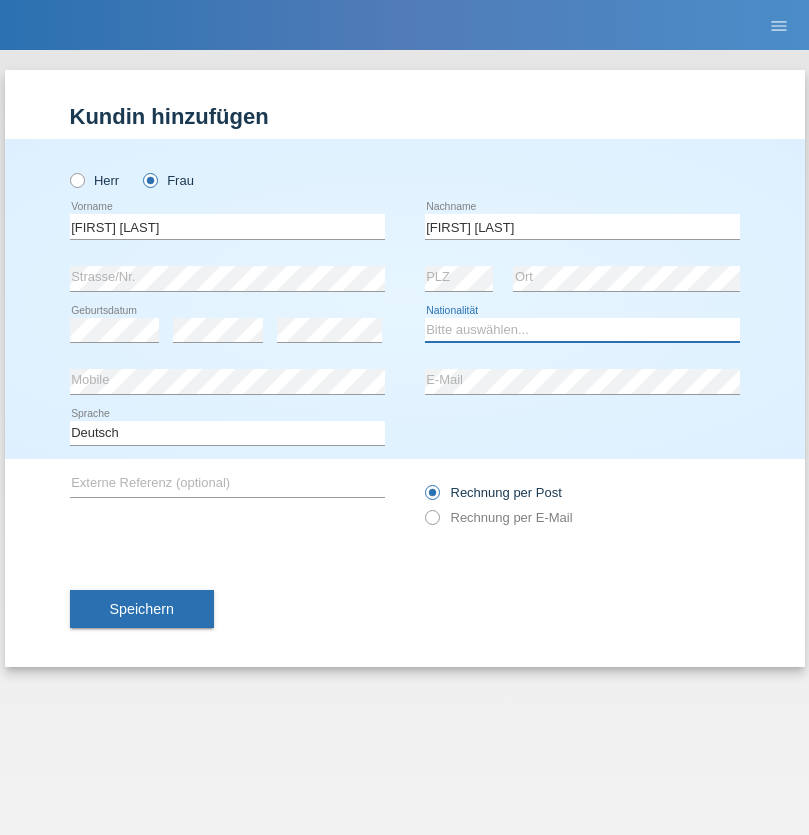 select on "CH" 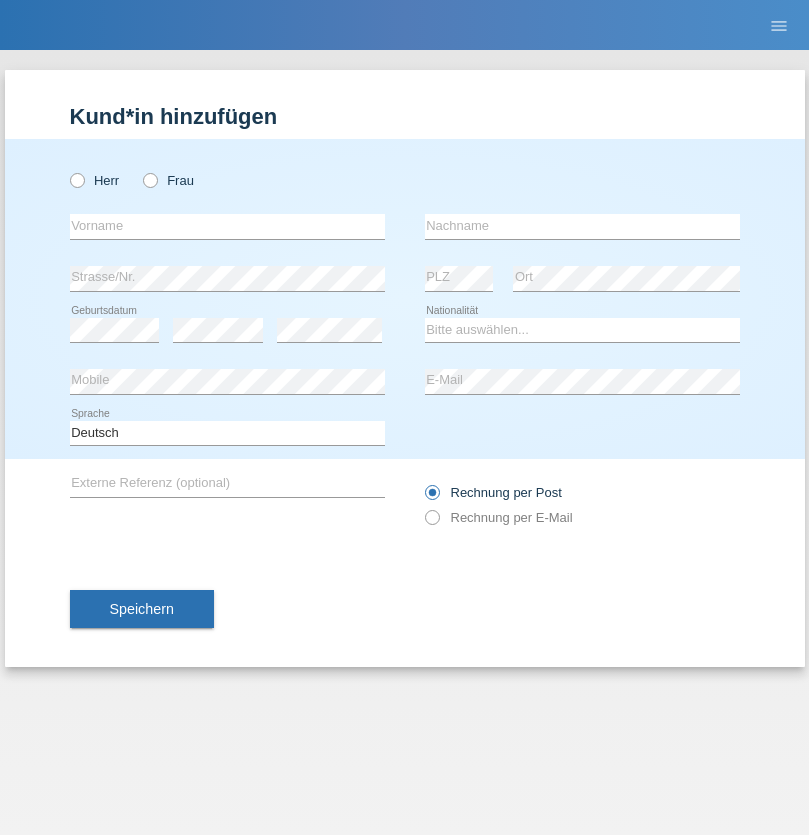 scroll, scrollTop: 0, scrollLeft: 0, axis: both 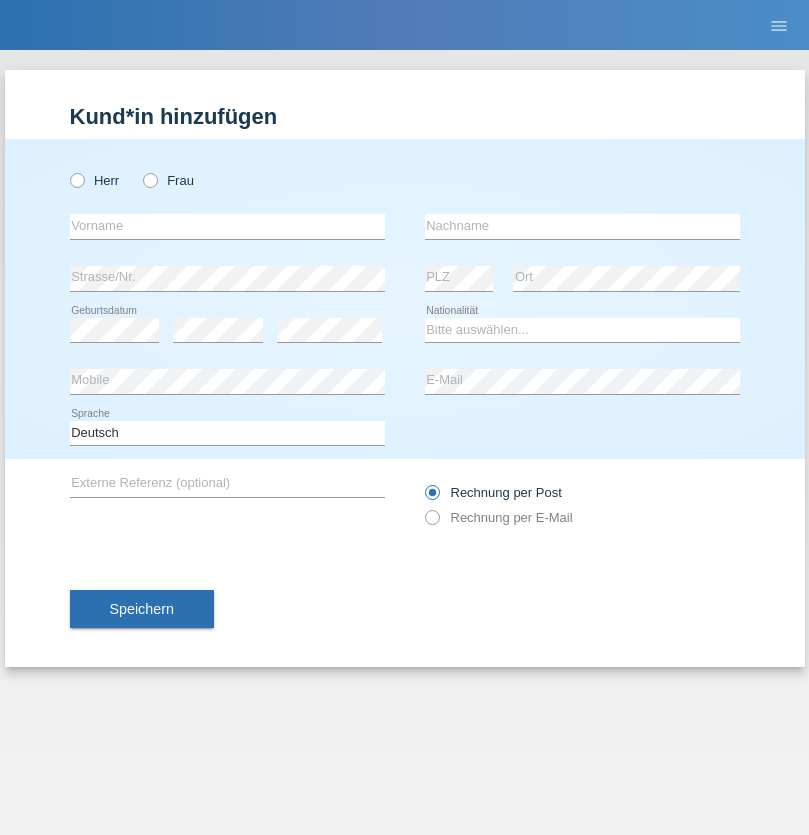 radio on "true" 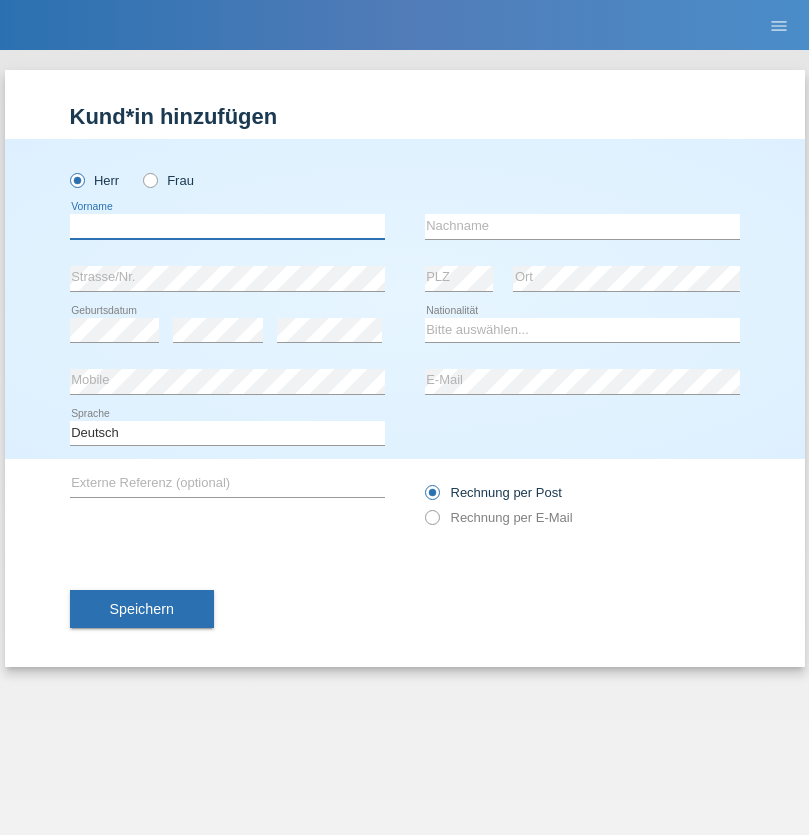 click at bounding box center [227, 226] 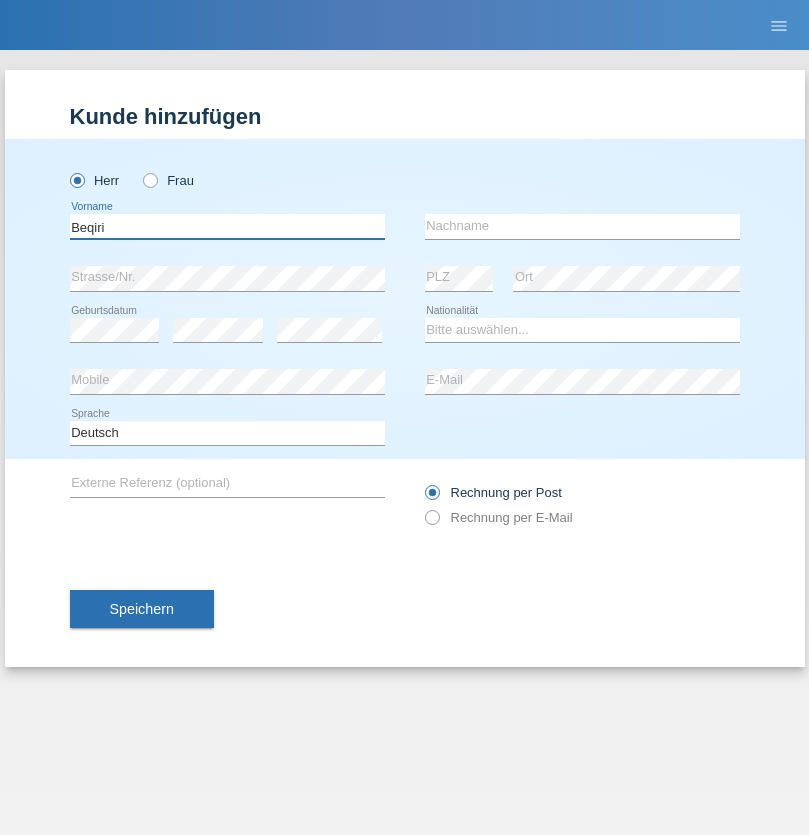 type on "Beqiri" 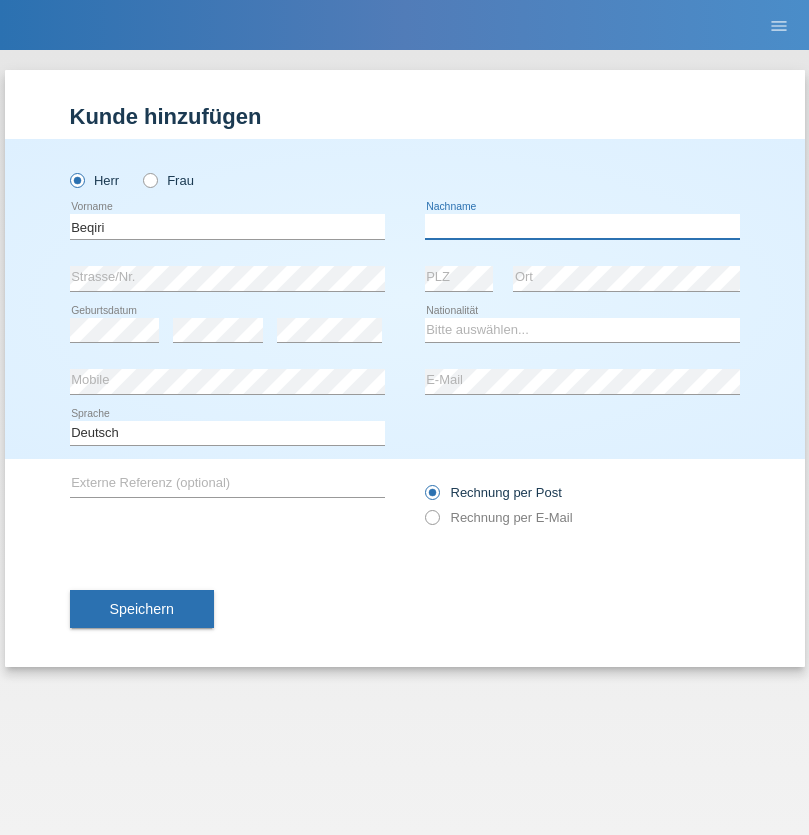 click at bounding box center (582, 226) 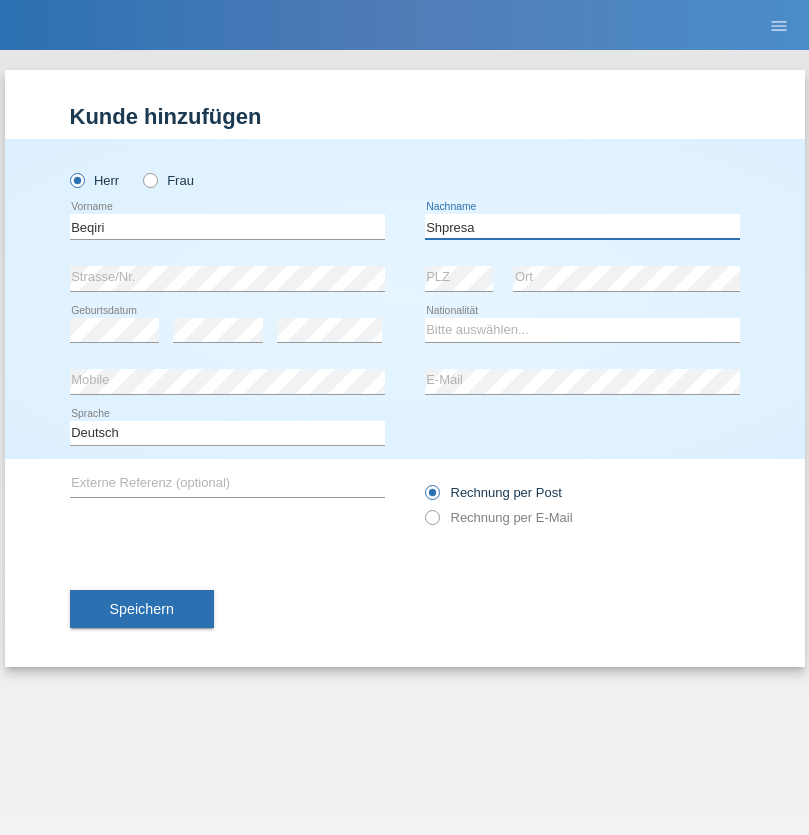 type on "Shpresa" 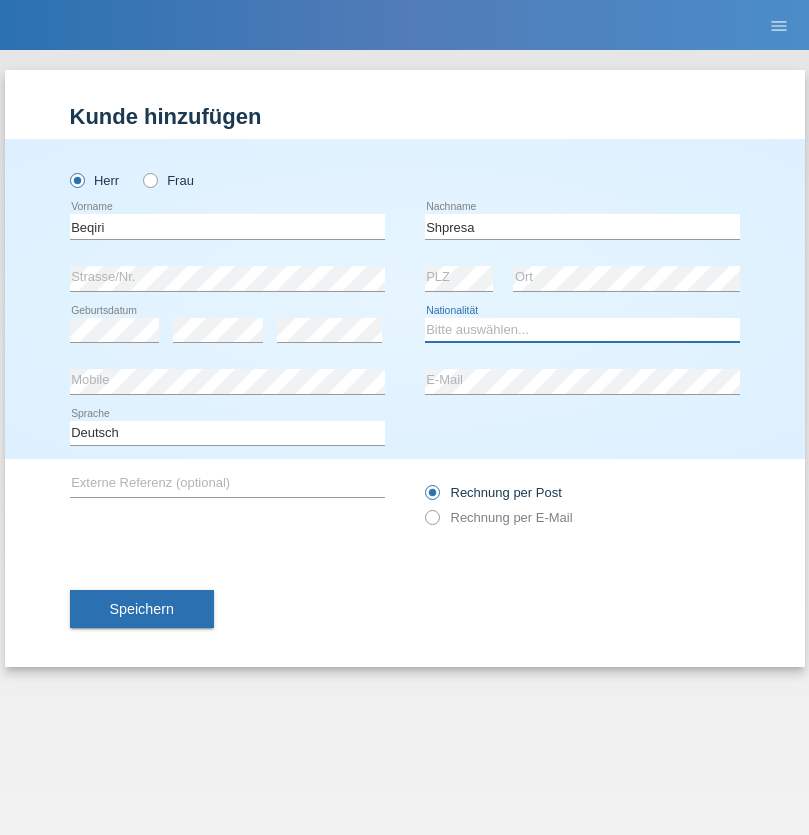 select on "XK" 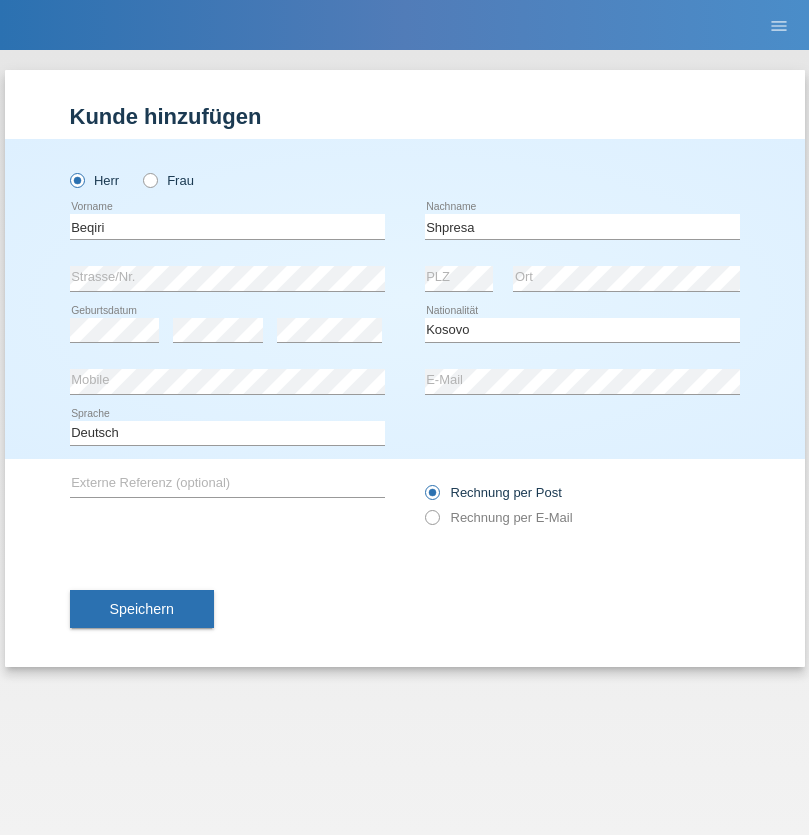 select on "C" 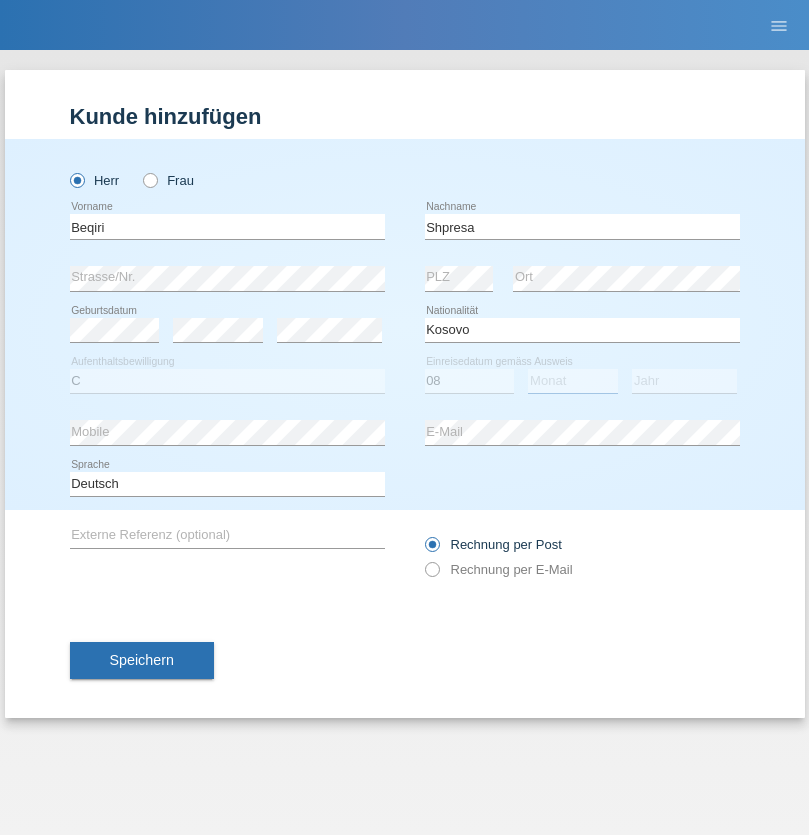 select on "02" 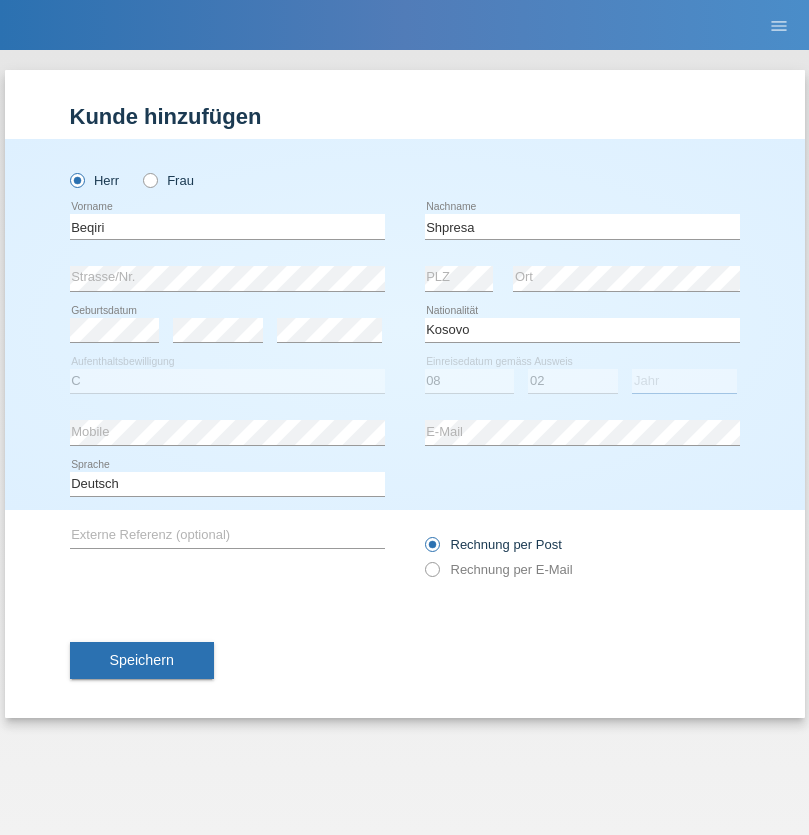 select on "1979" 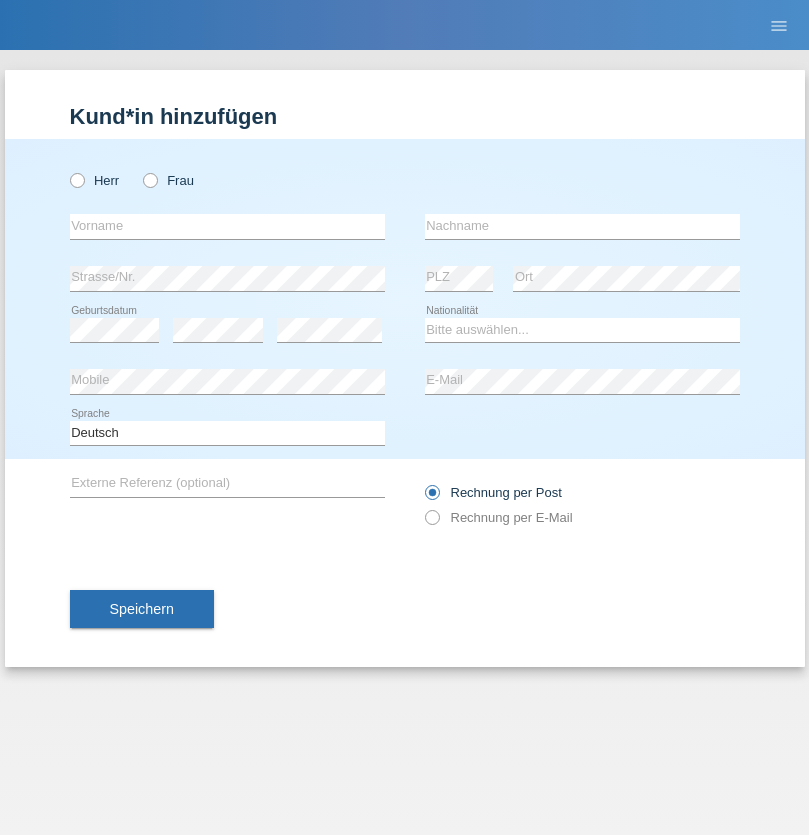 scroll, scrollTop: 0, scrollLeft: 0, axis: both 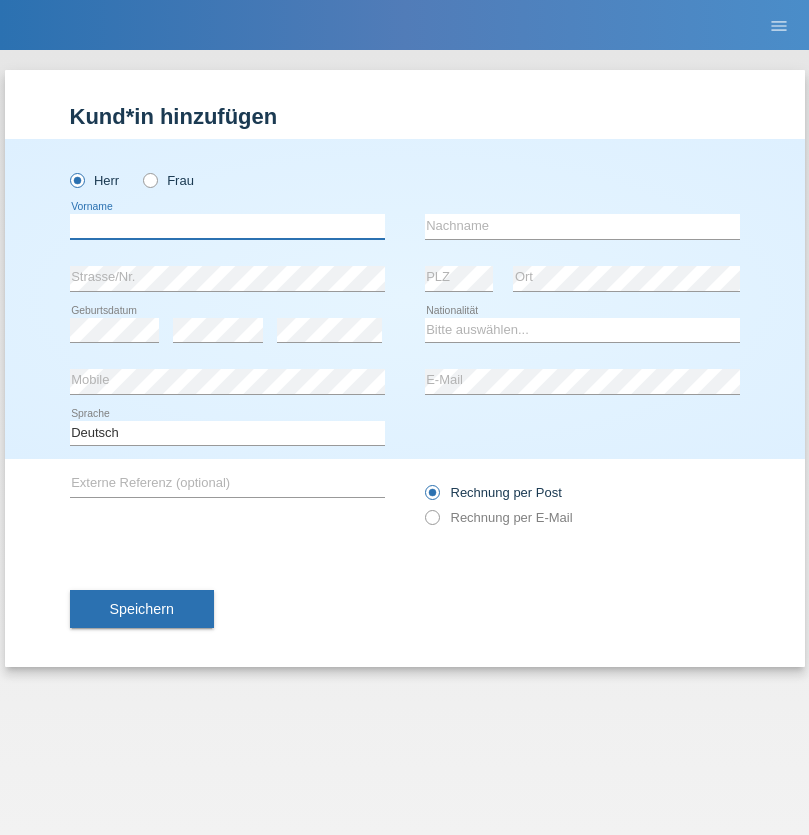click at bounding box center (227, 226) 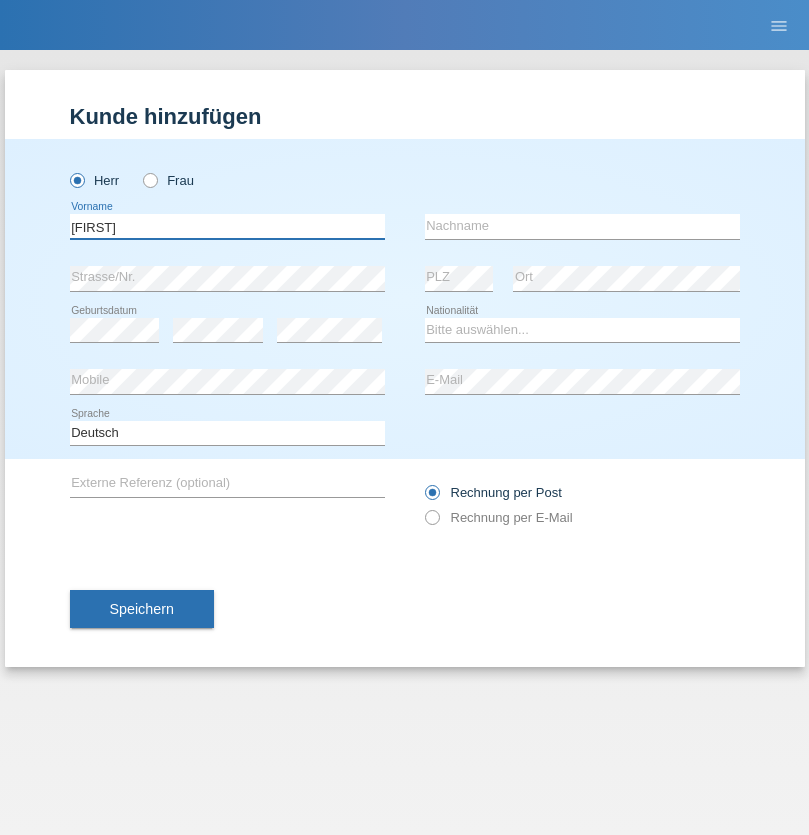 type on "[FIRST]" 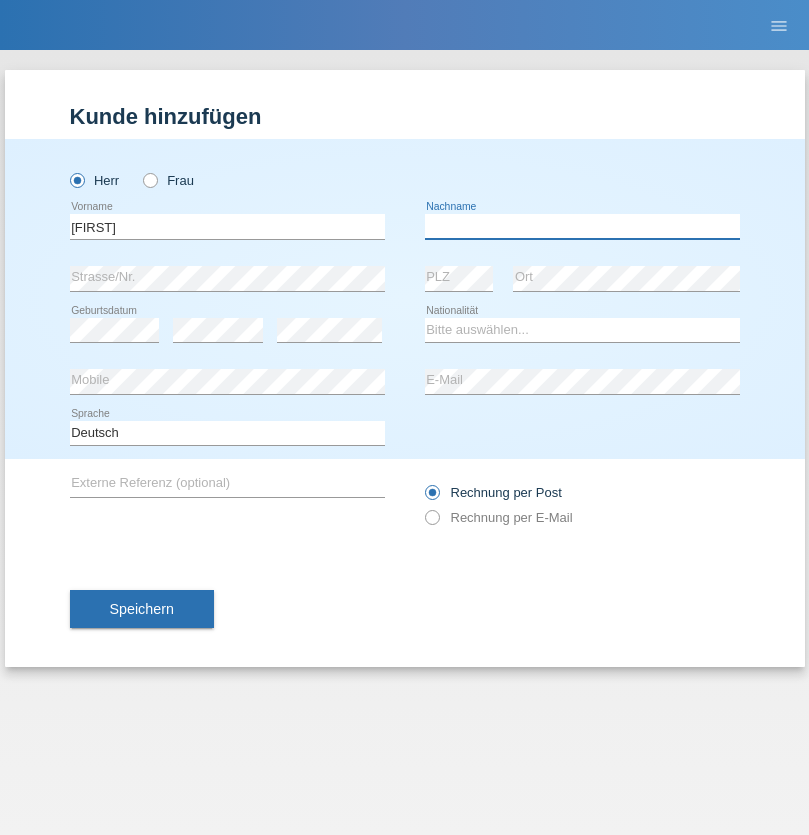 click at bounding box center [582, 226] 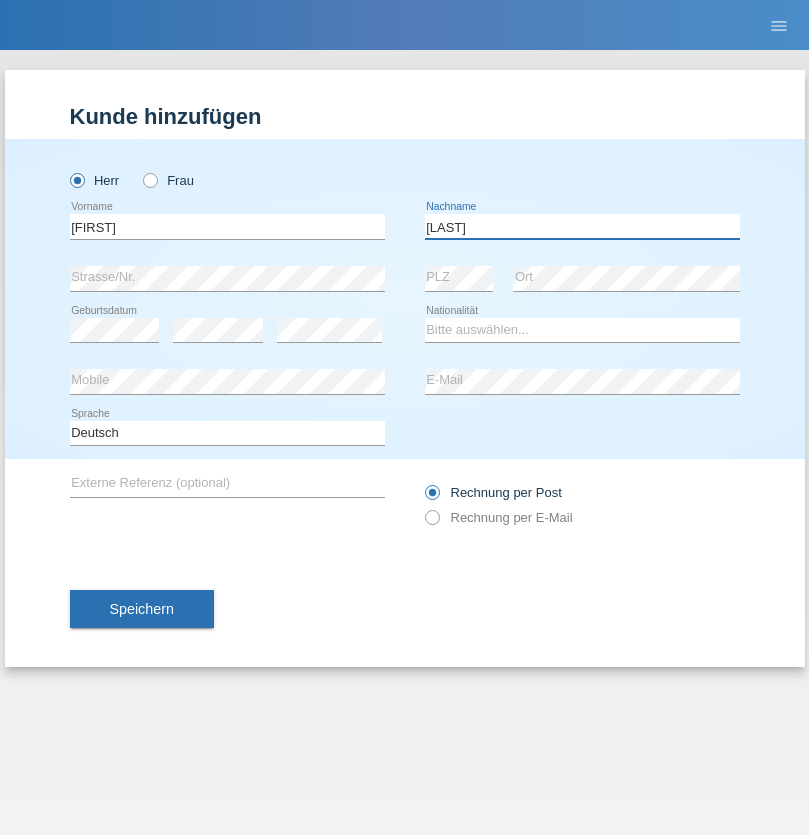 type on "[LAST]" 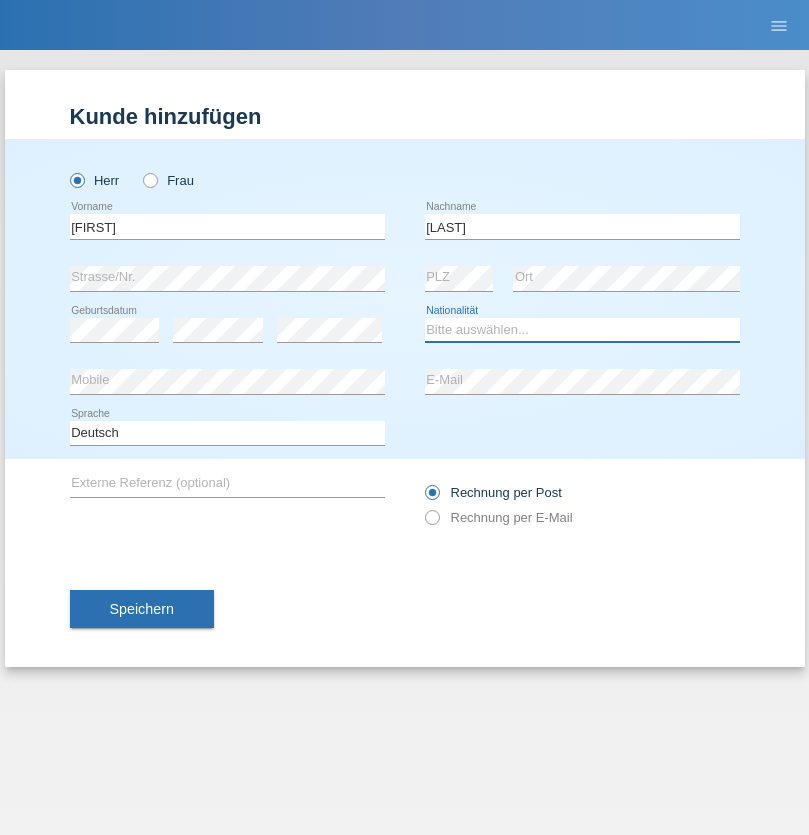 select on "CH" 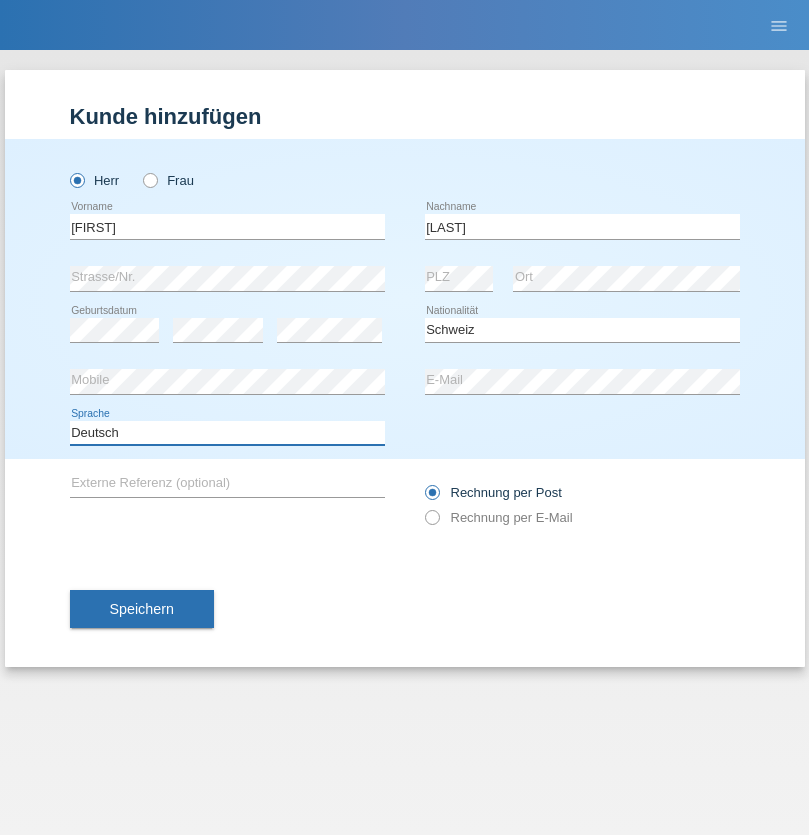select on "en" 